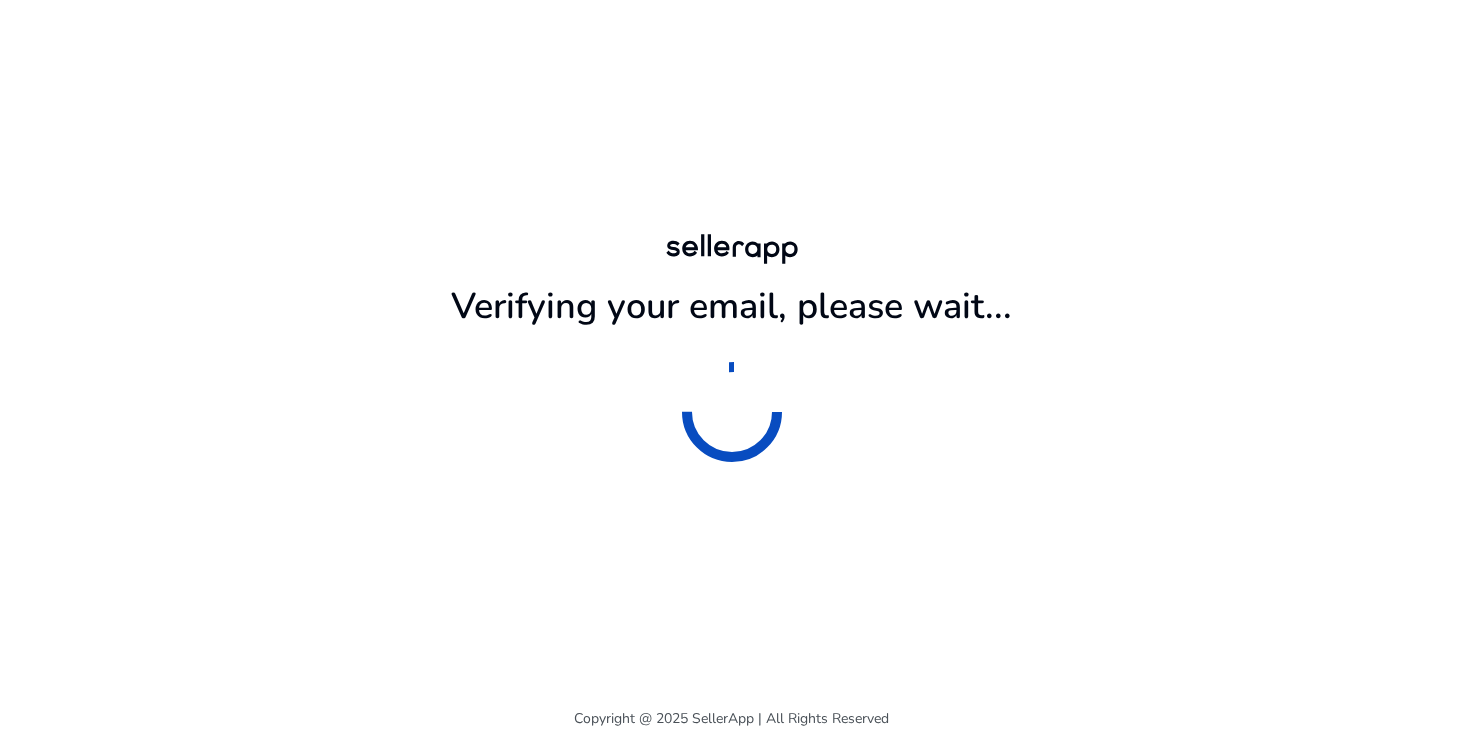 scroll, scrollTop: 0, scrollLeft: 0, axis: both 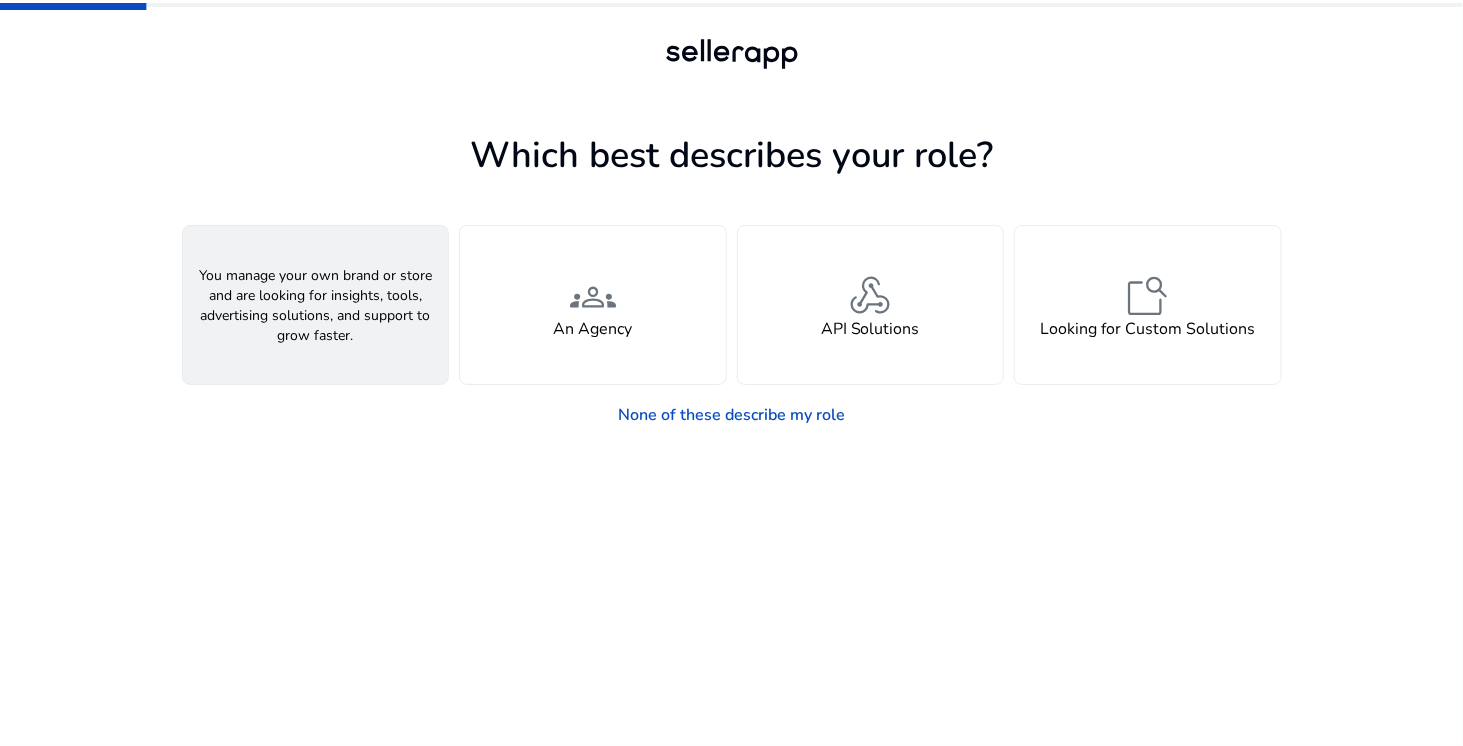 click on "A Seller" 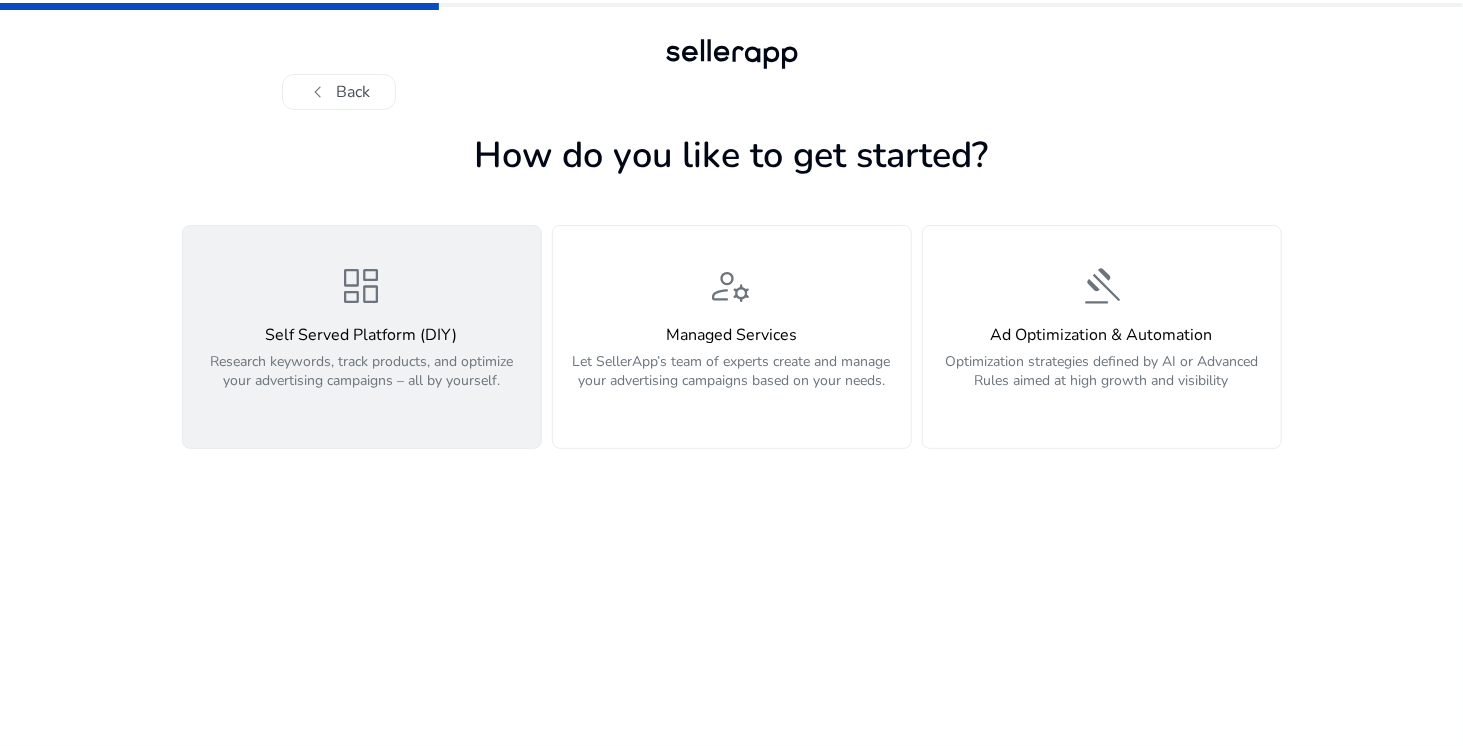 click on "Self Served Platform (DIY)" 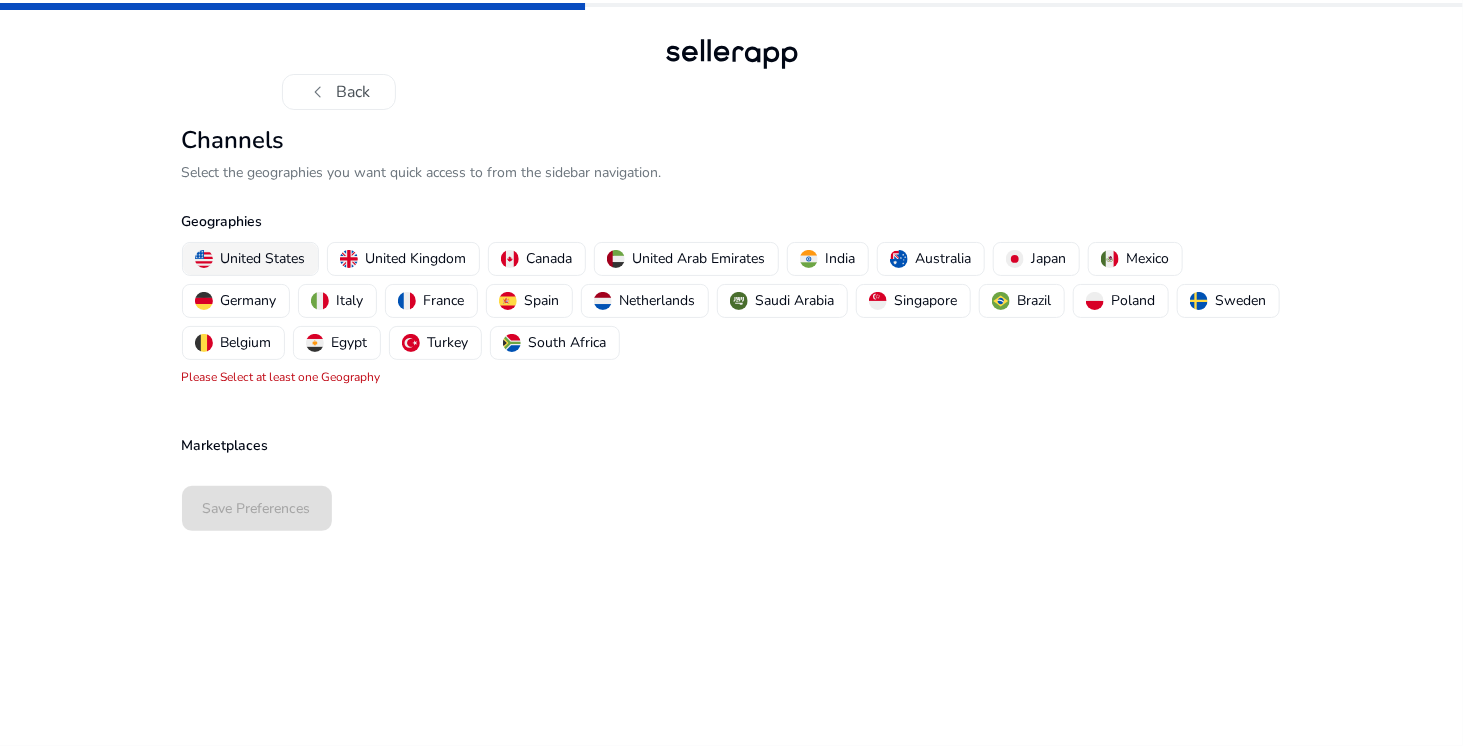 click on "United States" at bounding box center [263, 258] 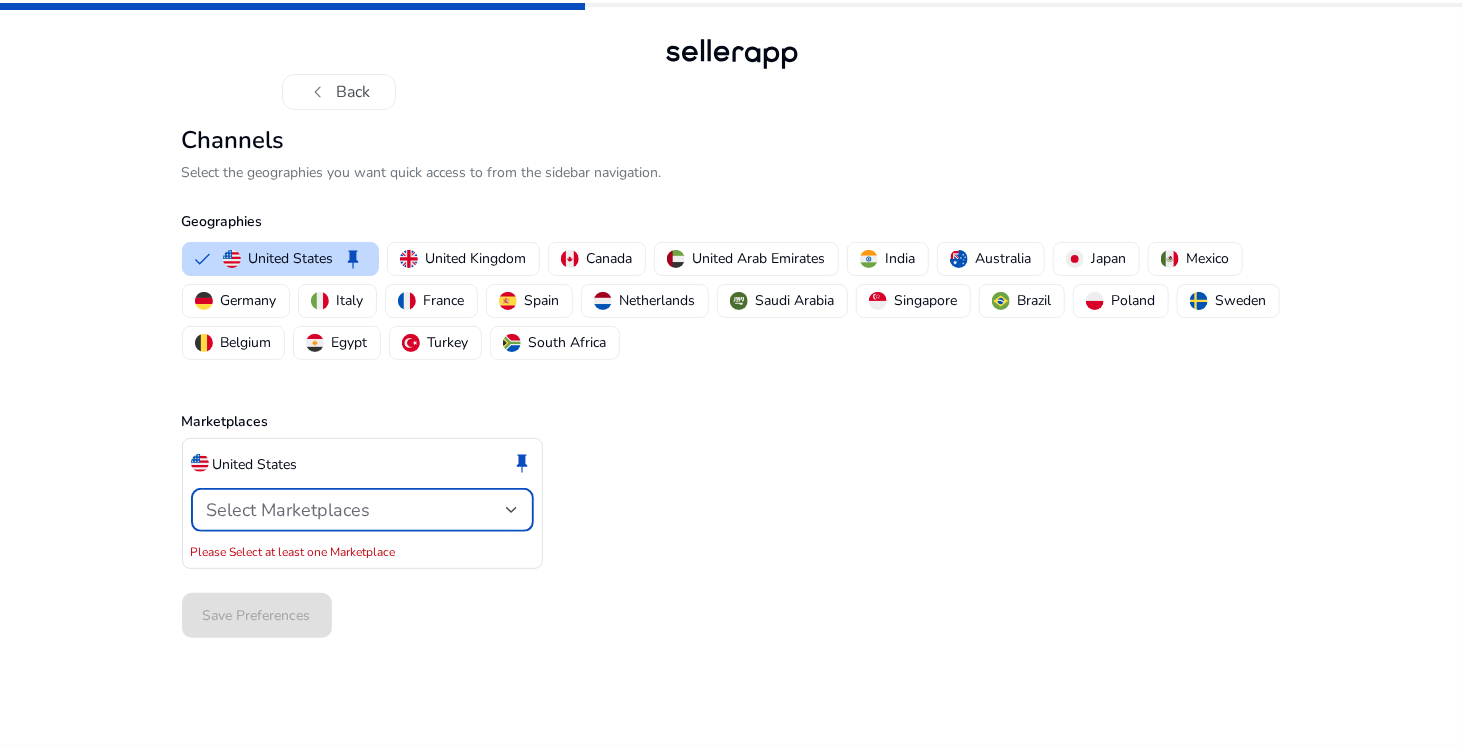 click on "Select Marketplaces" at bounding box center [289, 510] 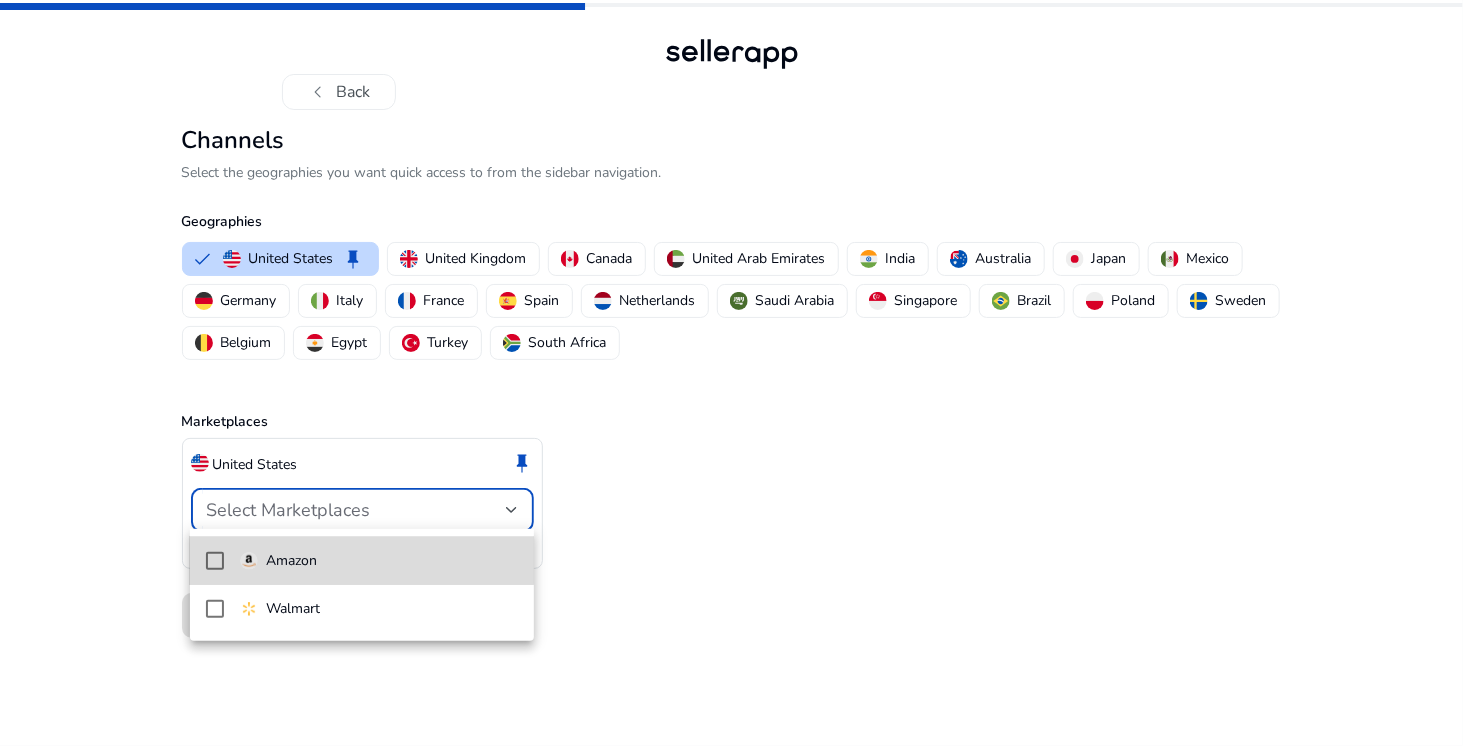 click on "Amazon" at bounding box center [379, 561] 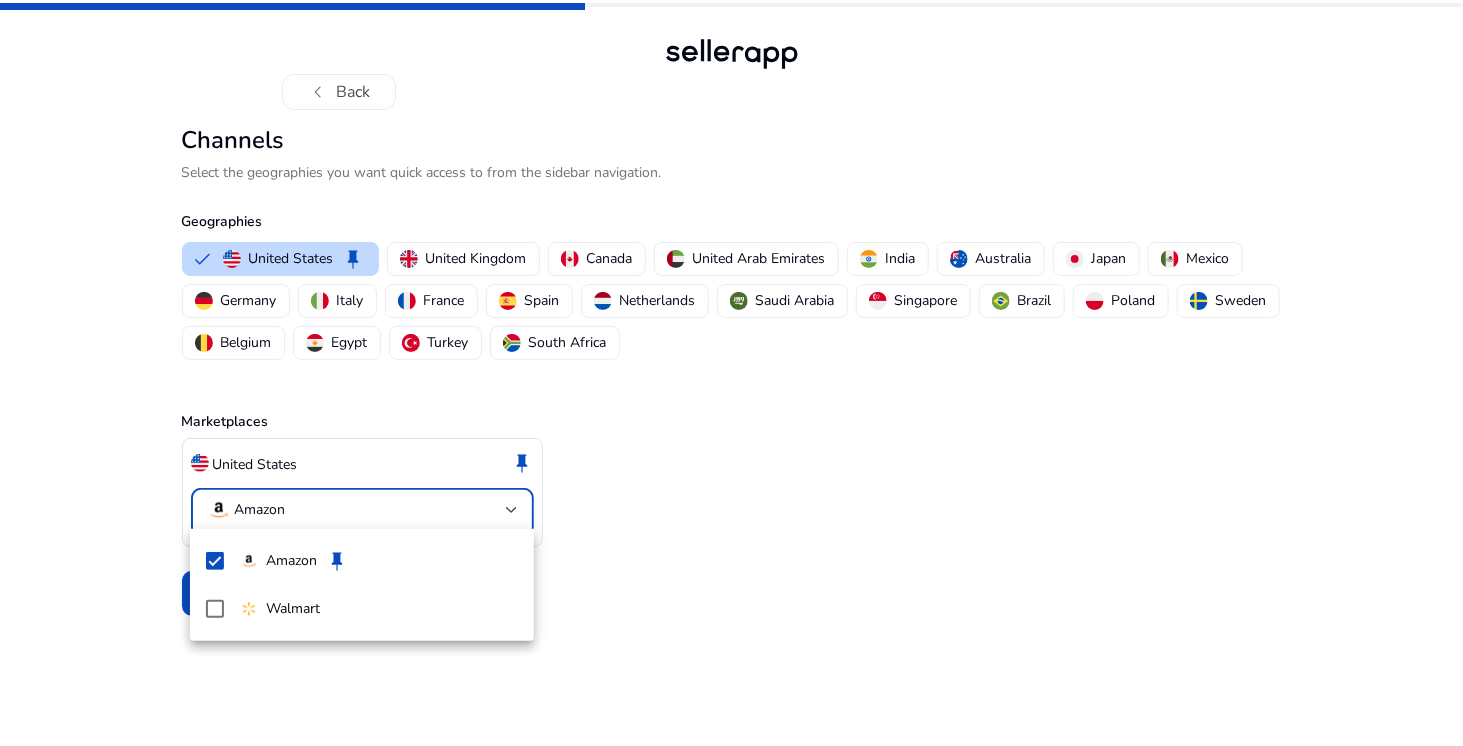drag, startPoint x: 851, startPoint y: 517, endPoint x: 460, endPoint y: 543, distance: 391.8635 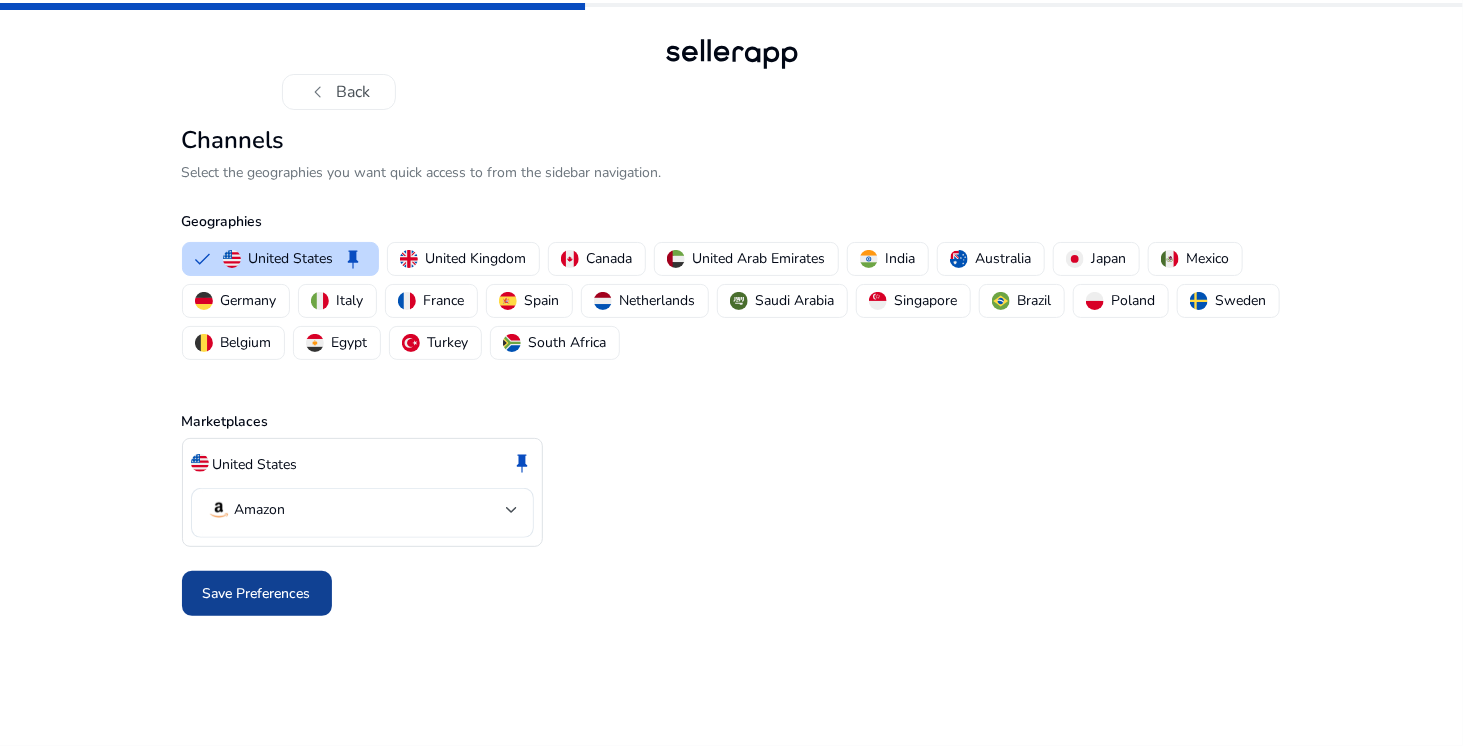 click on "Save Preferences" 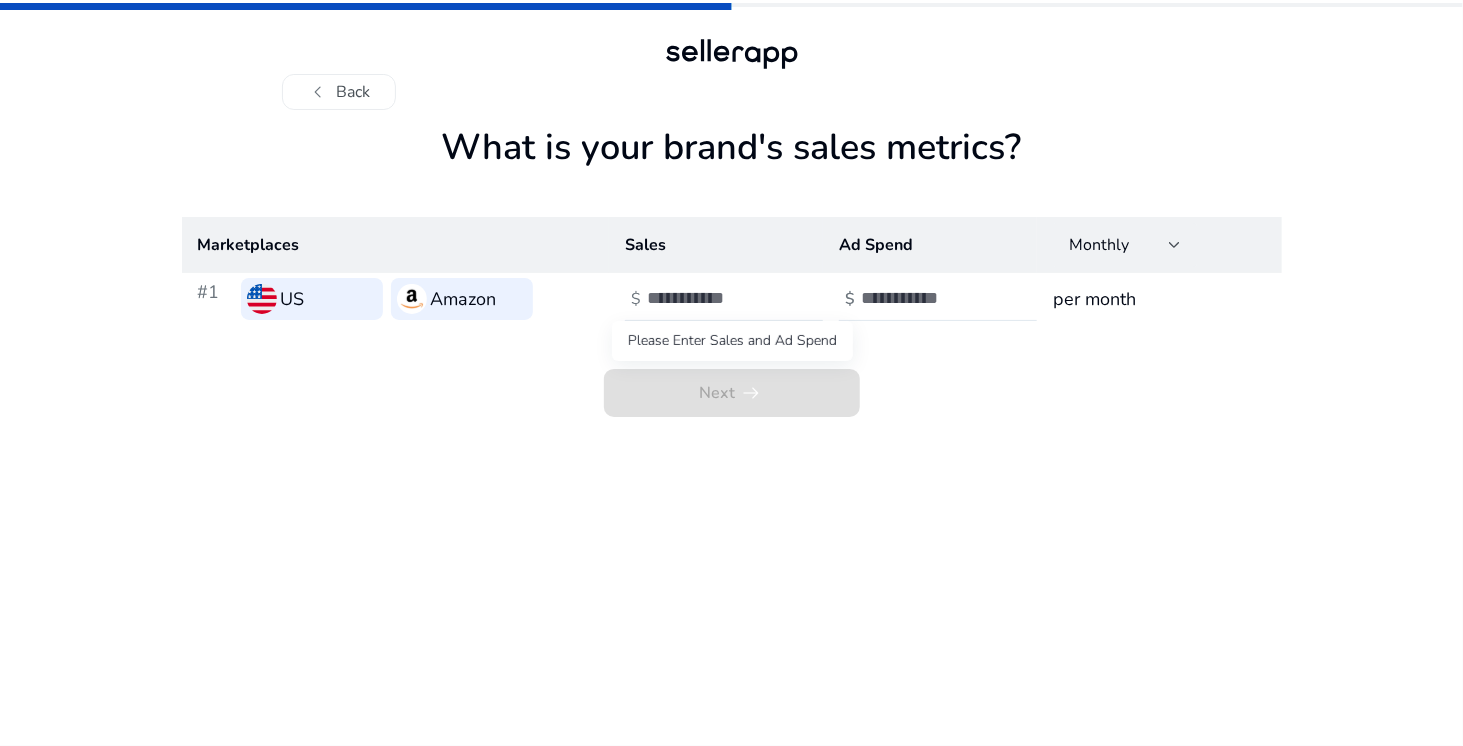 drag, startPoint x: 712, startPoint y: 392, endPoint x: 699, endPoint y: 372, distance: 23.853722 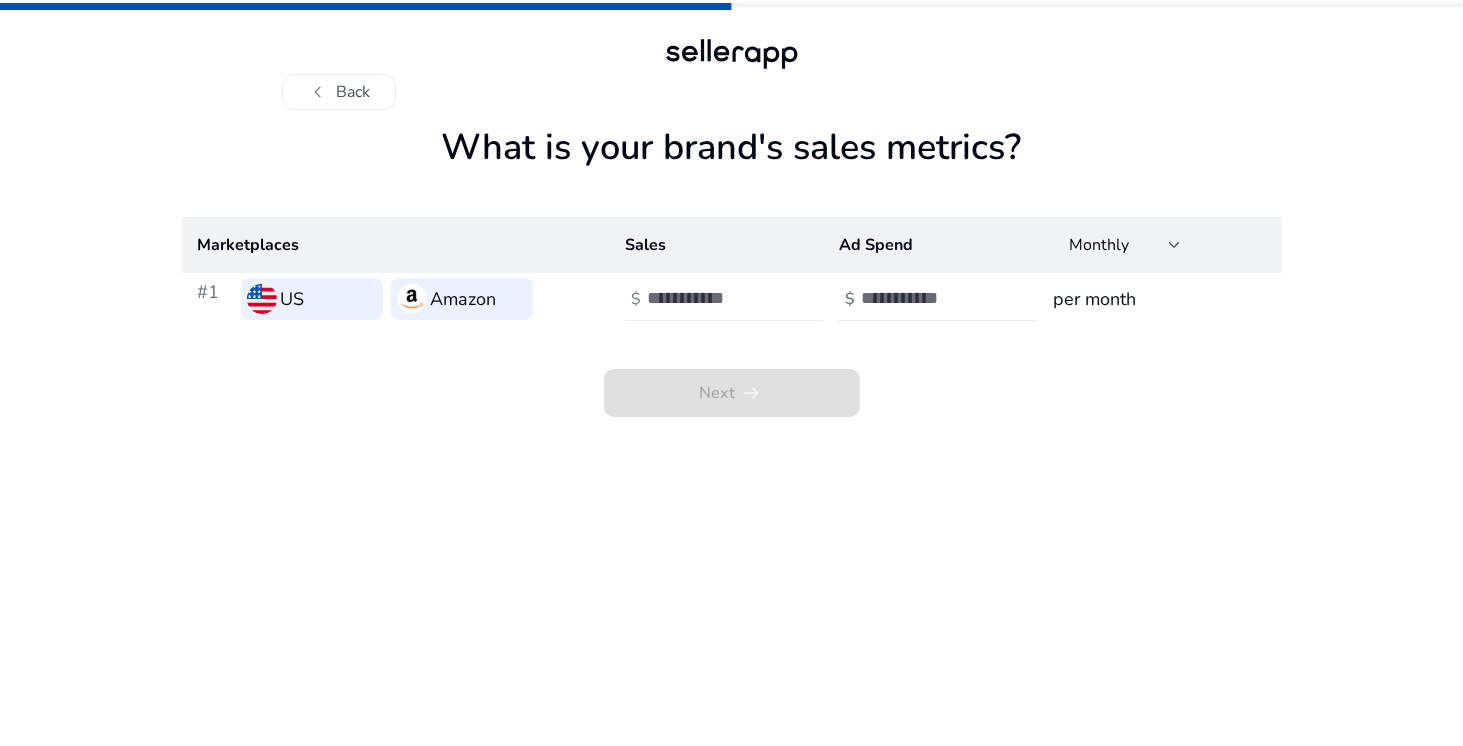 click 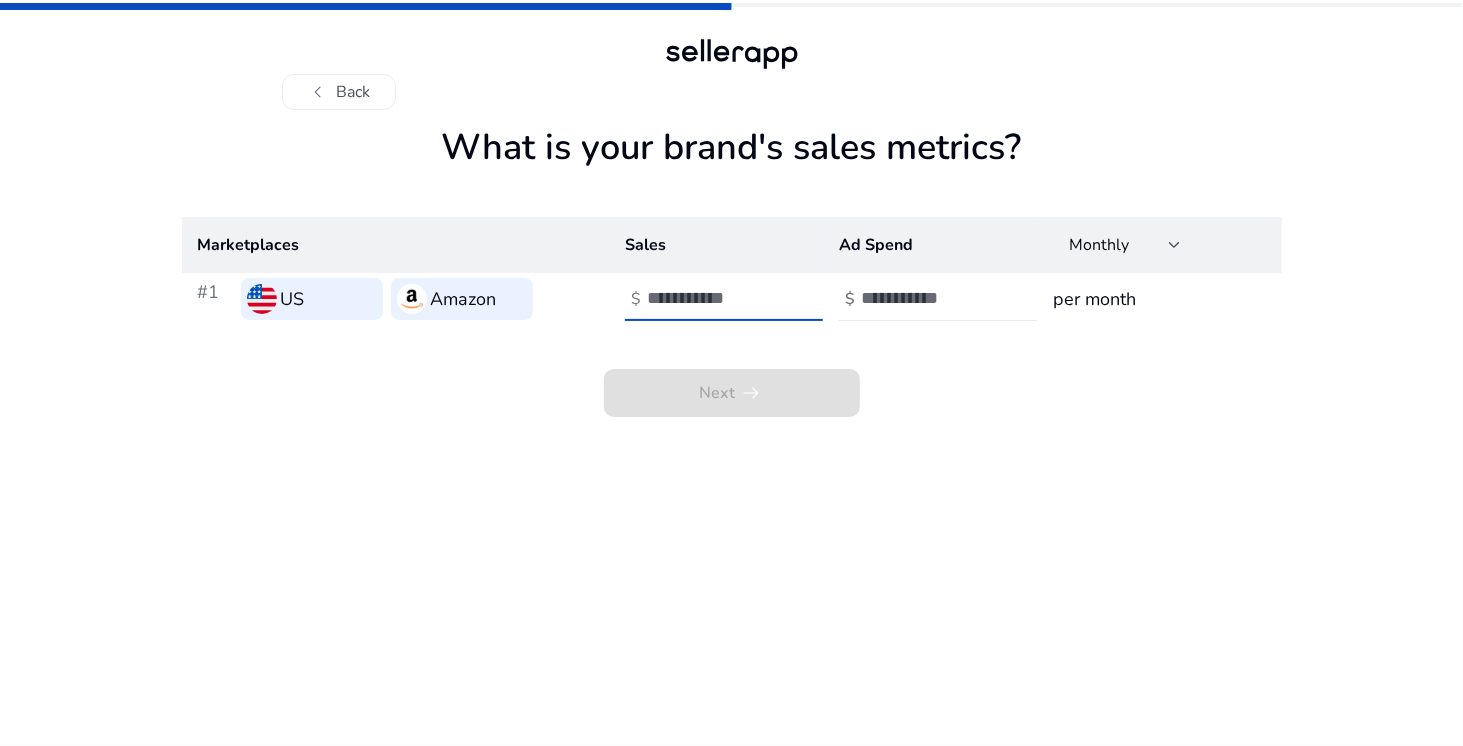 type on "*****" 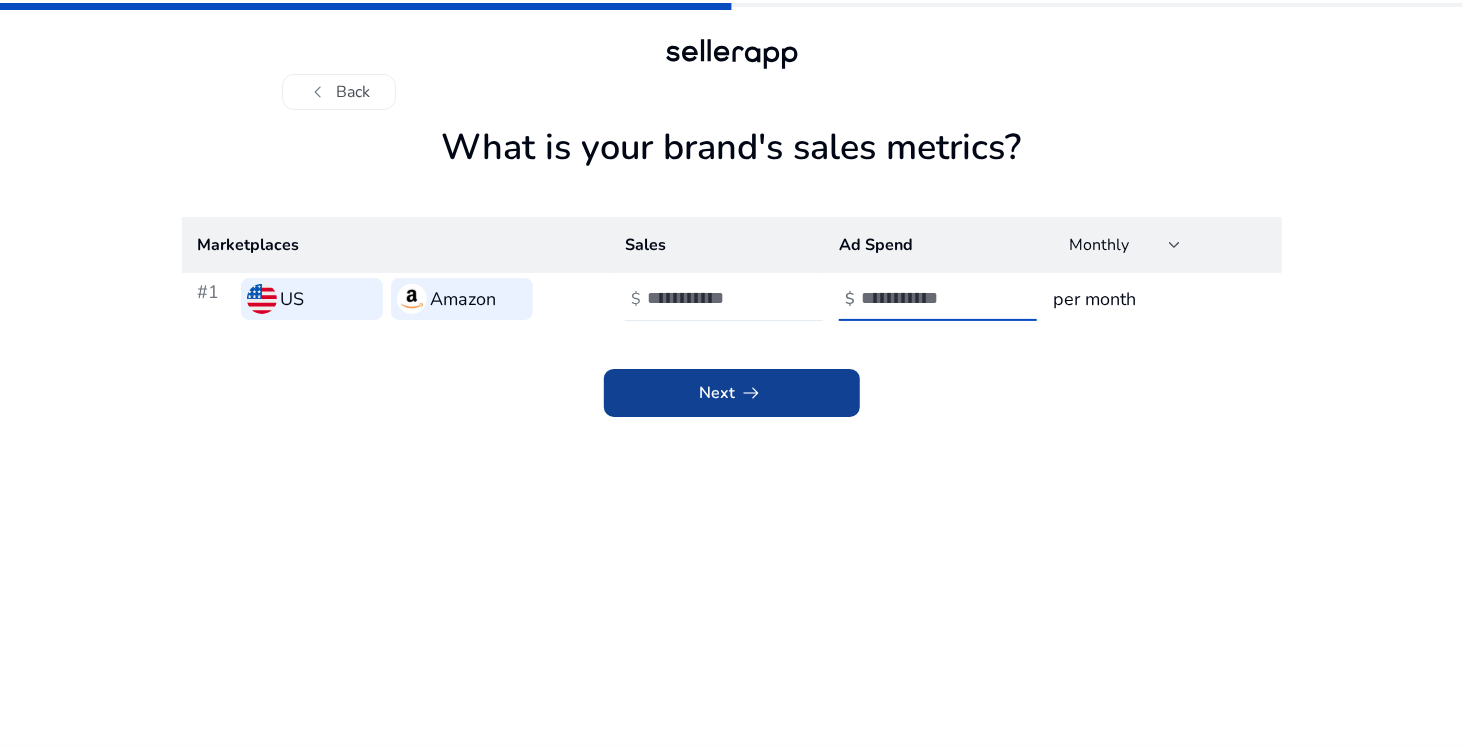 type on "****" 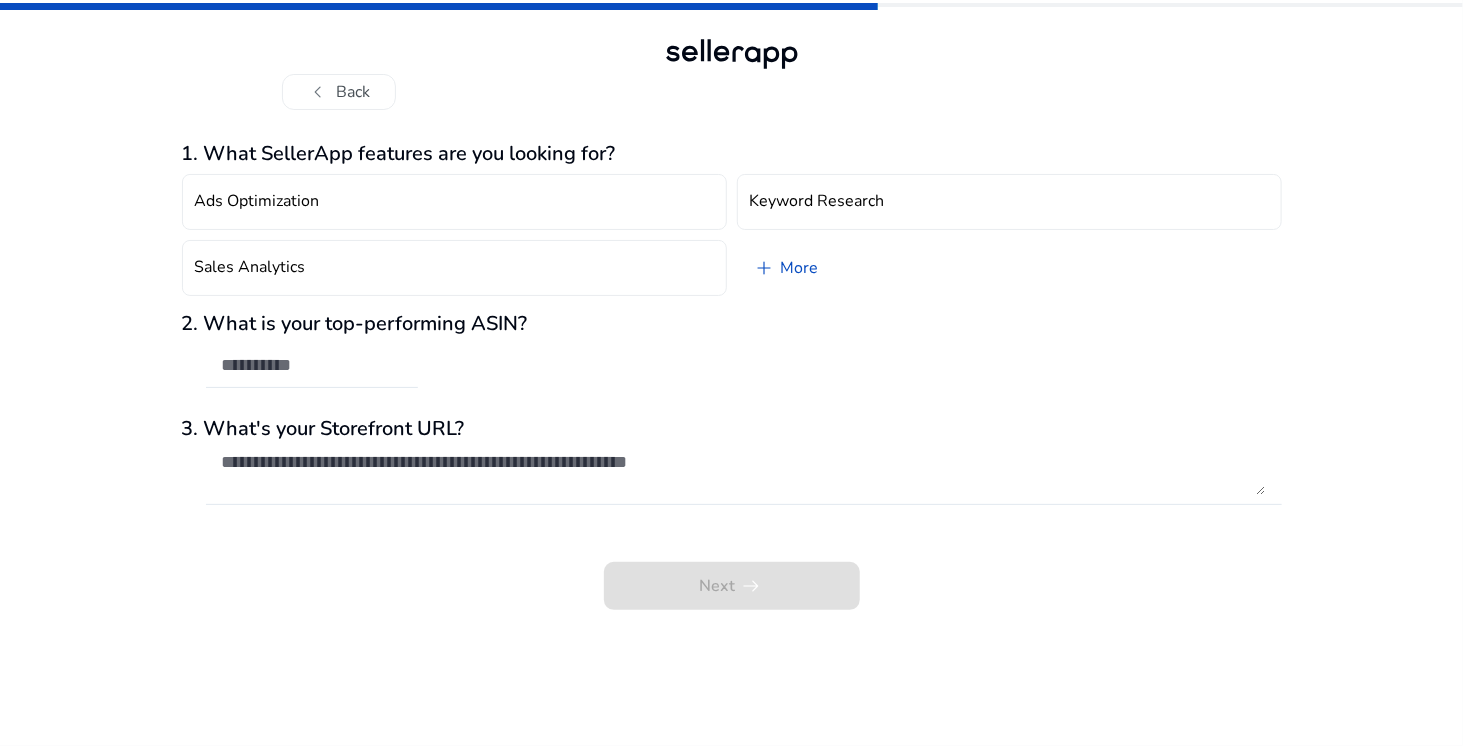 click on "Next   arrow_right_alt" 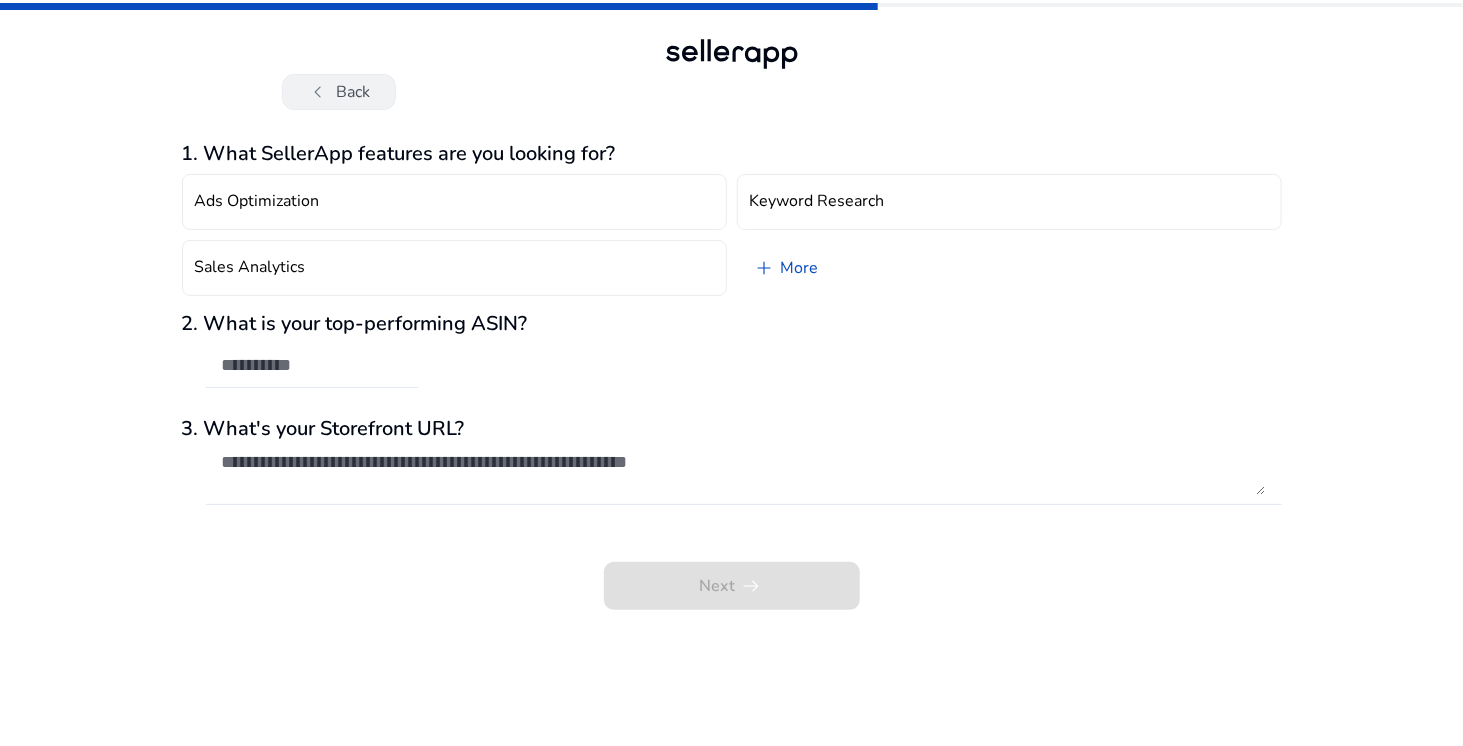 click on "chevron_left   Back" 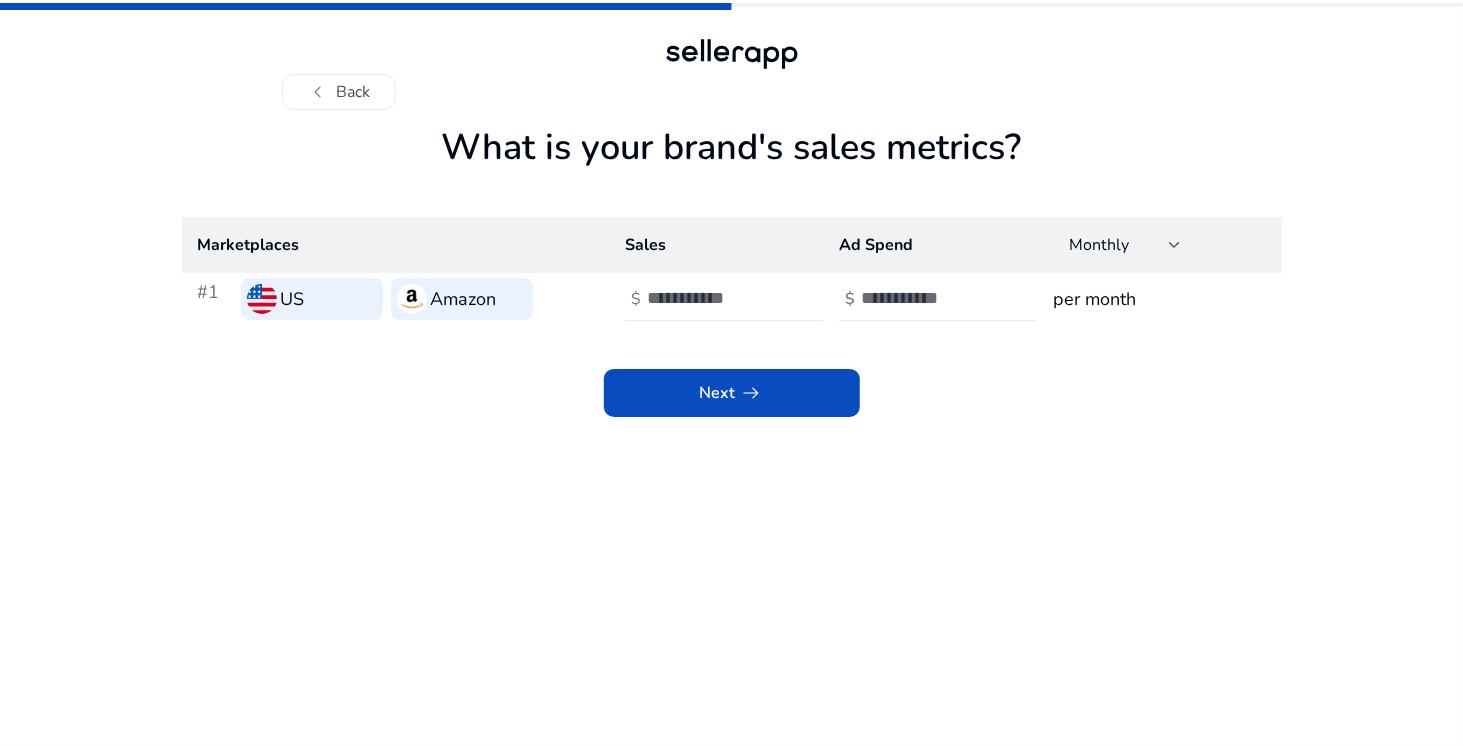 click on "What is your brand's sales metrics? Marketplaces Sales Ad Spend Monthly #1 US Amazon $ ***** $ **** per month Next arrow_right_alt" 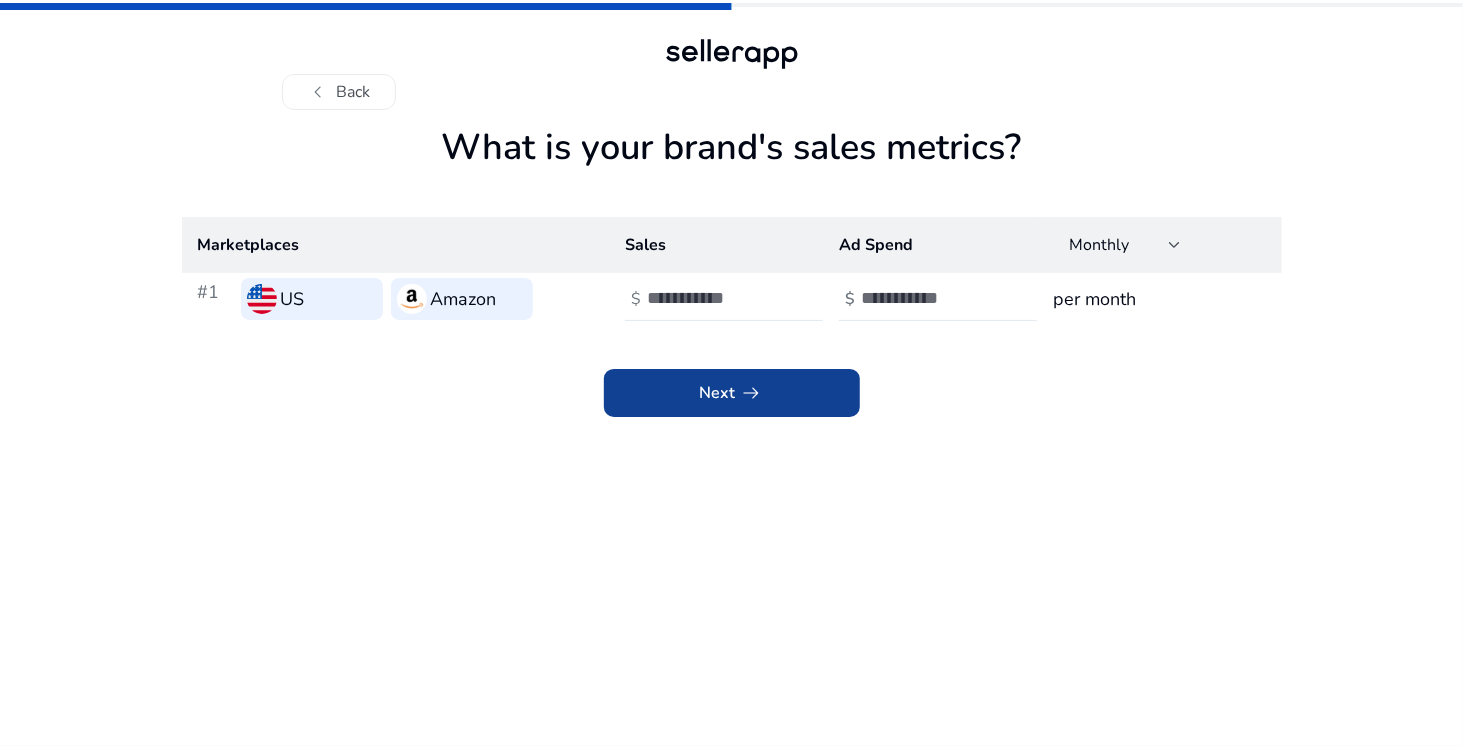 click 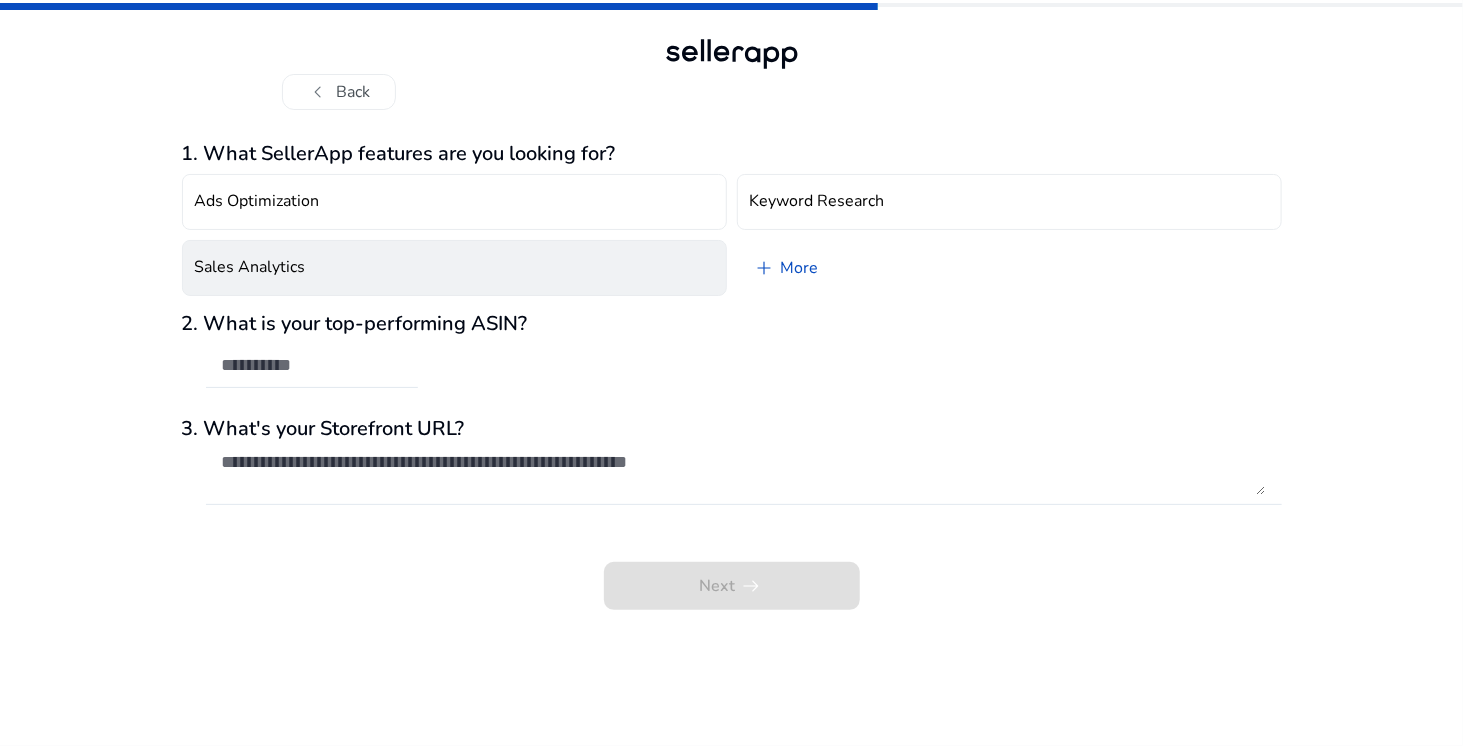 click on "Sales Analytics" 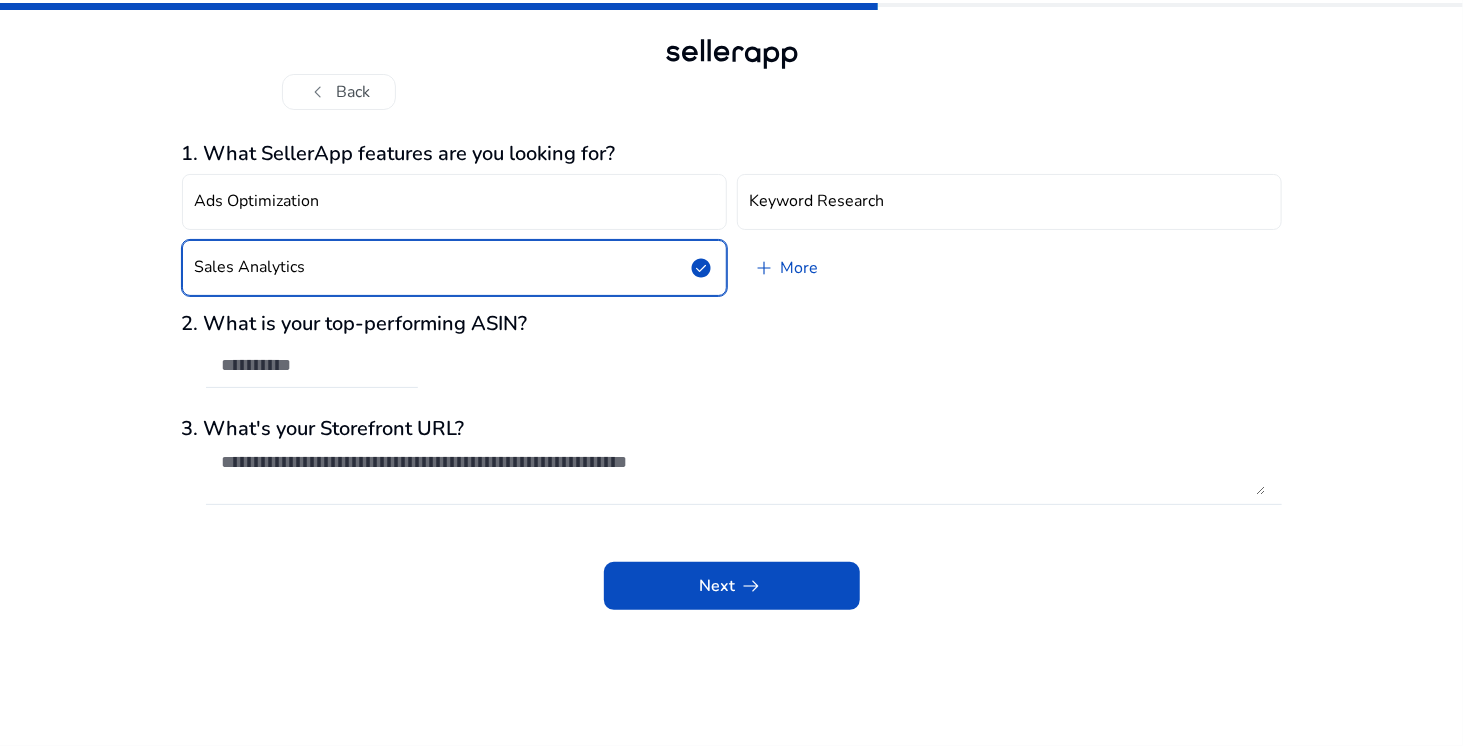 click on "2. What is your top-performing ASIN?" 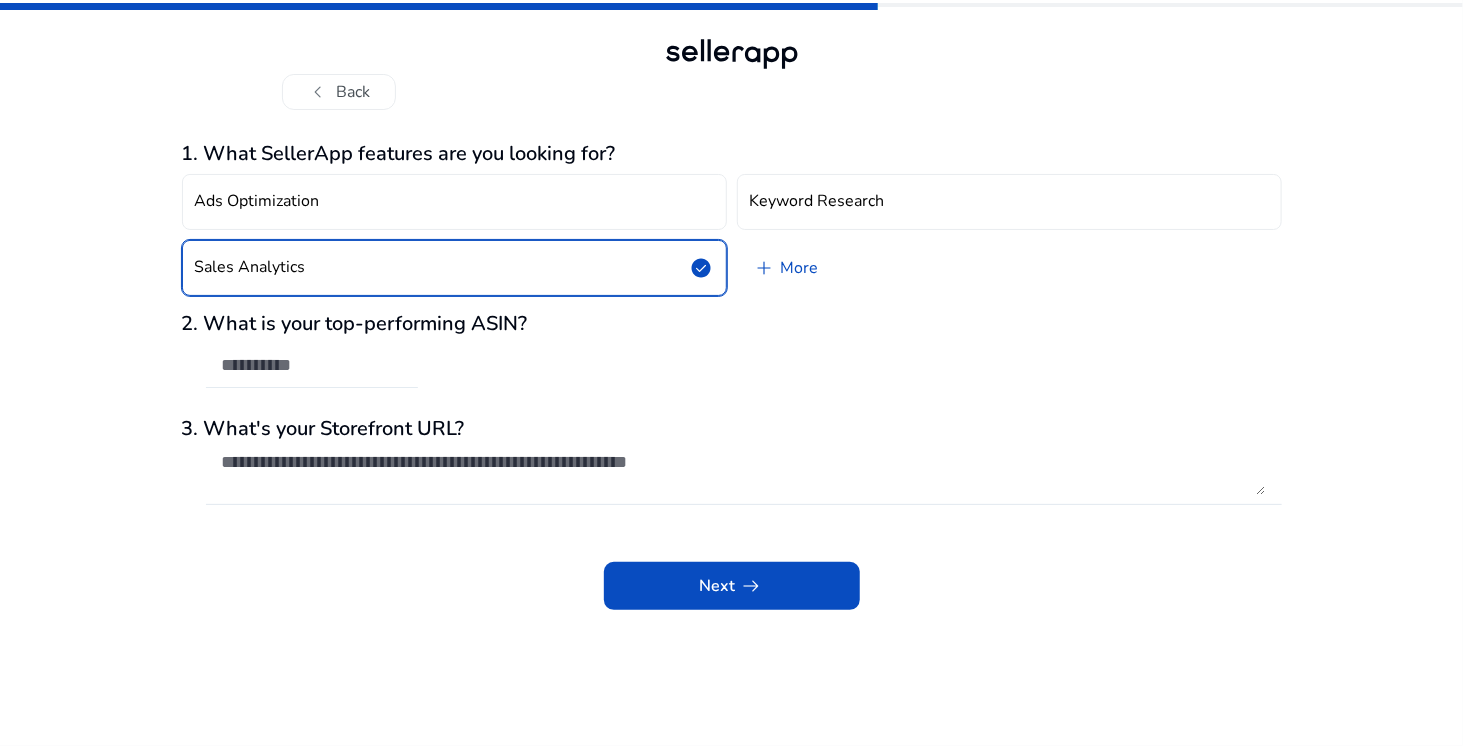 click 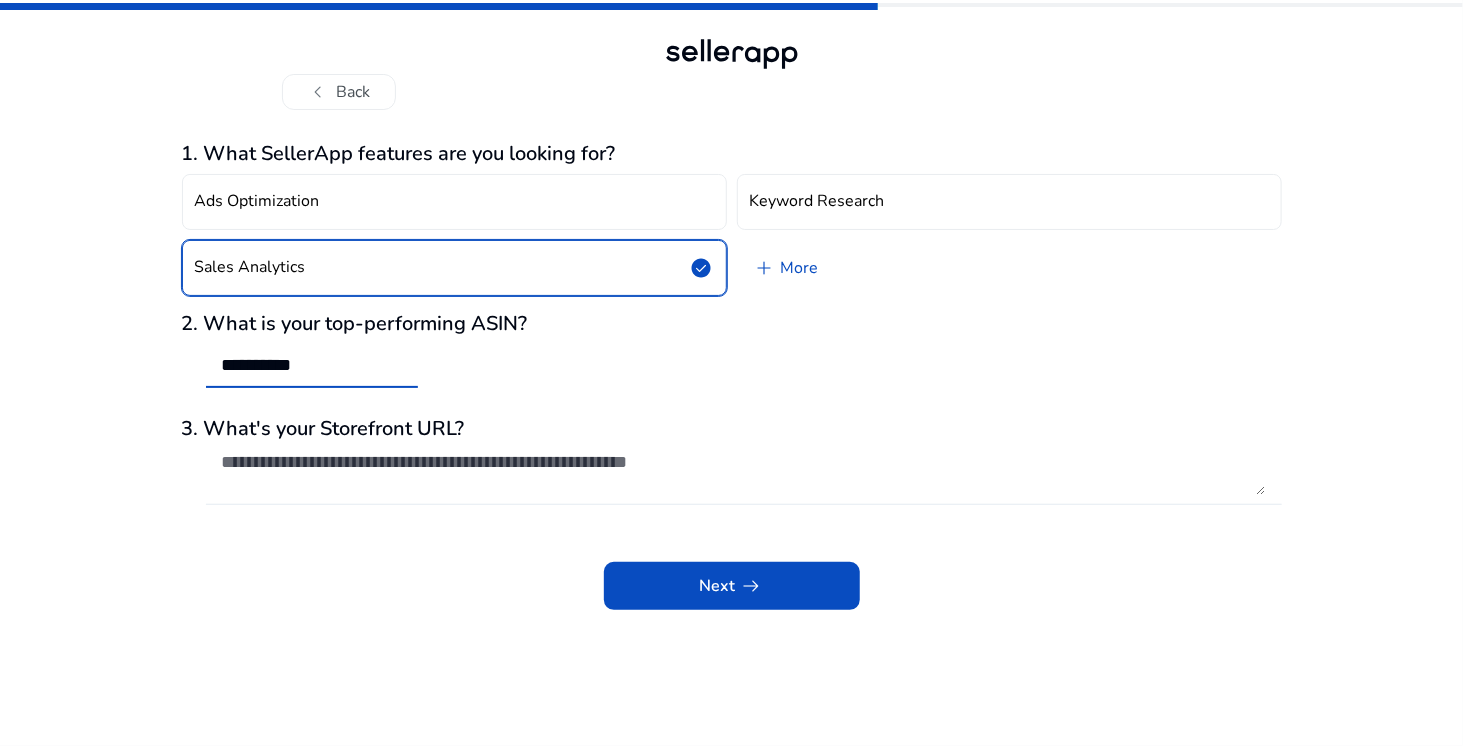 type on "**********" 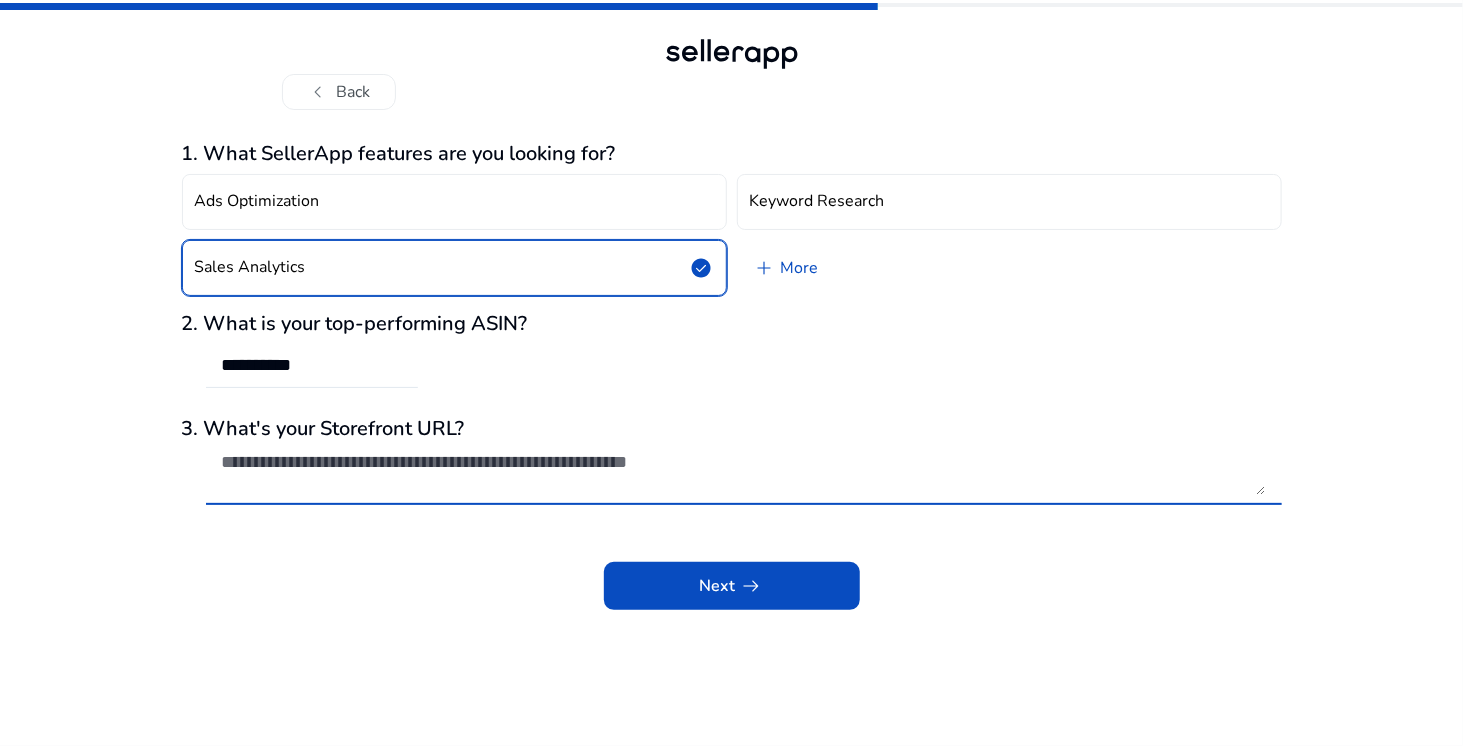 drag, startPoint x: 314, startPoint y: 463, endPoint x: 693, endPoint y: 461, distance: 379.00528 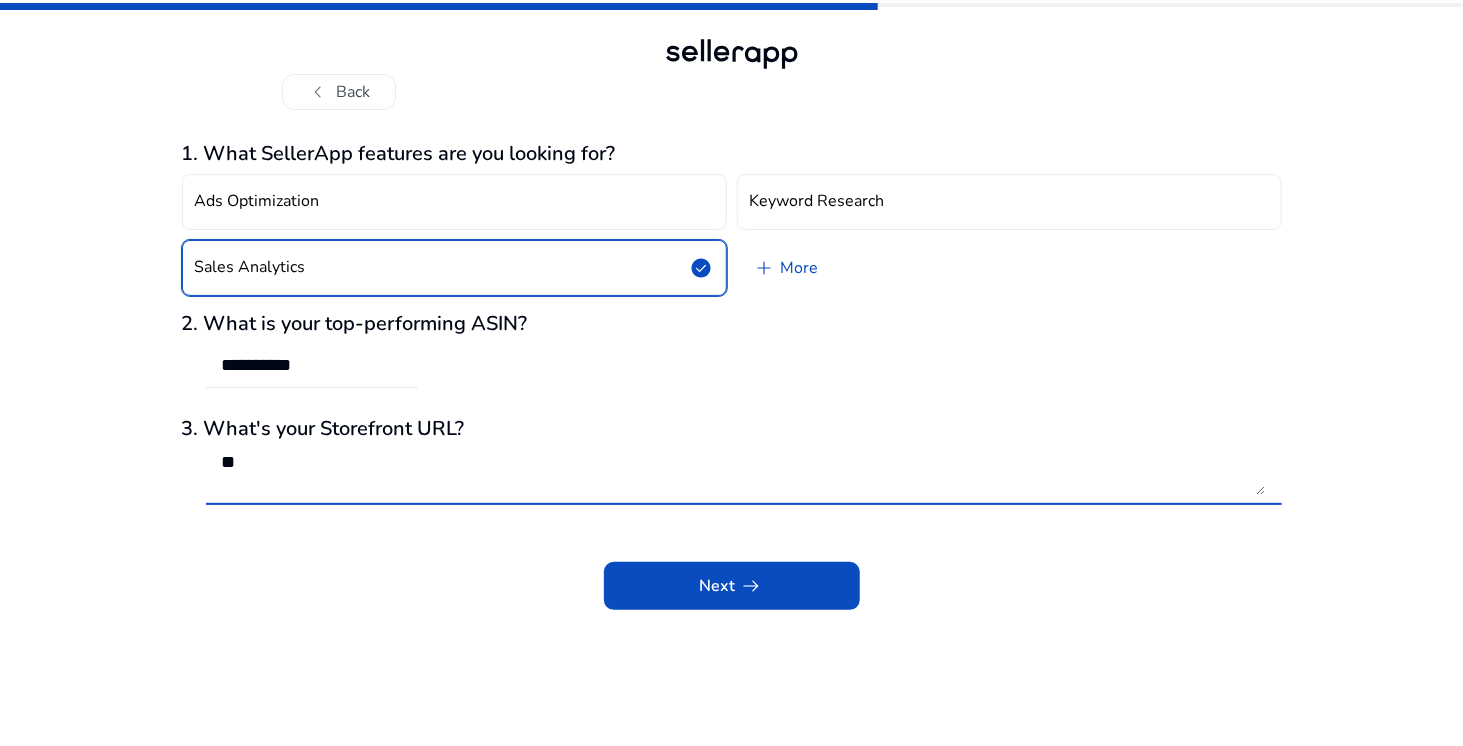 type on "*" 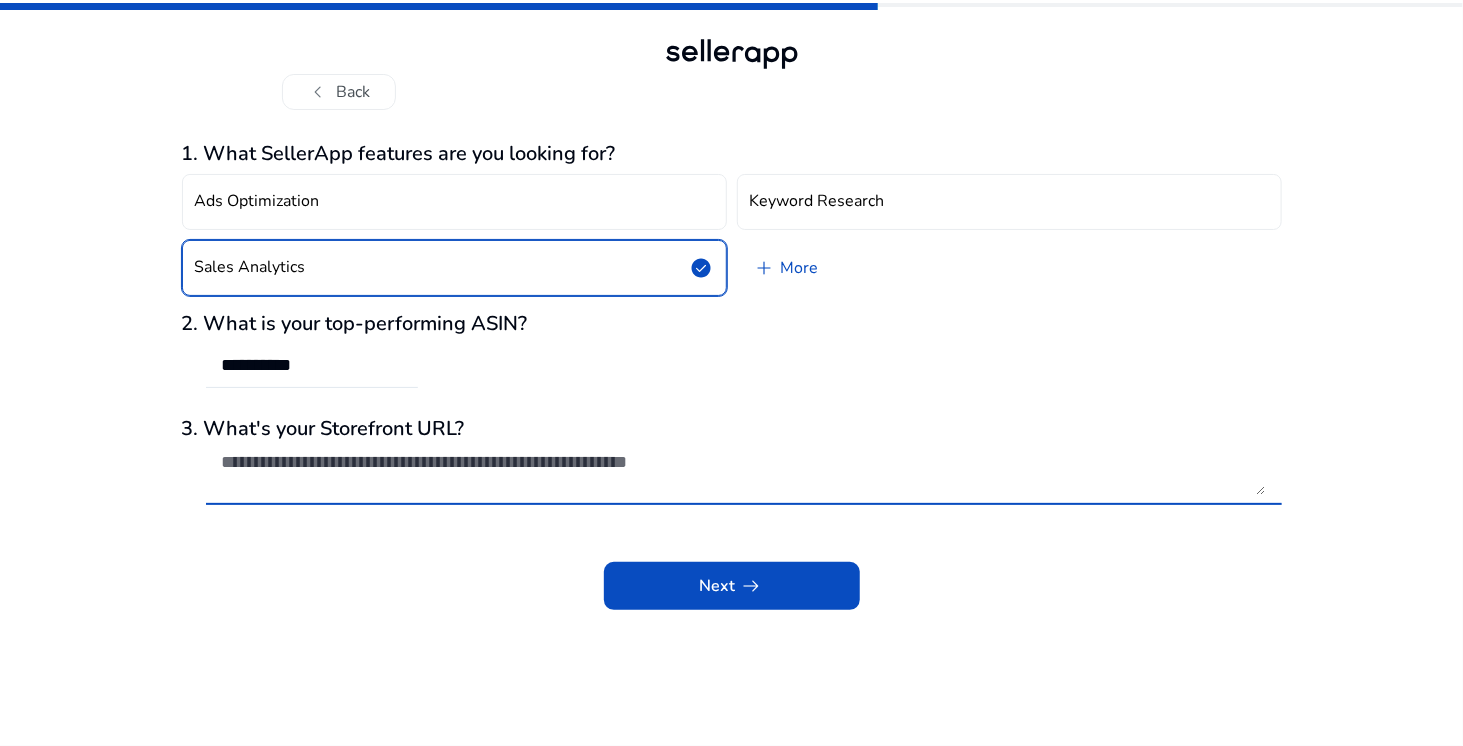 paste on "**********" 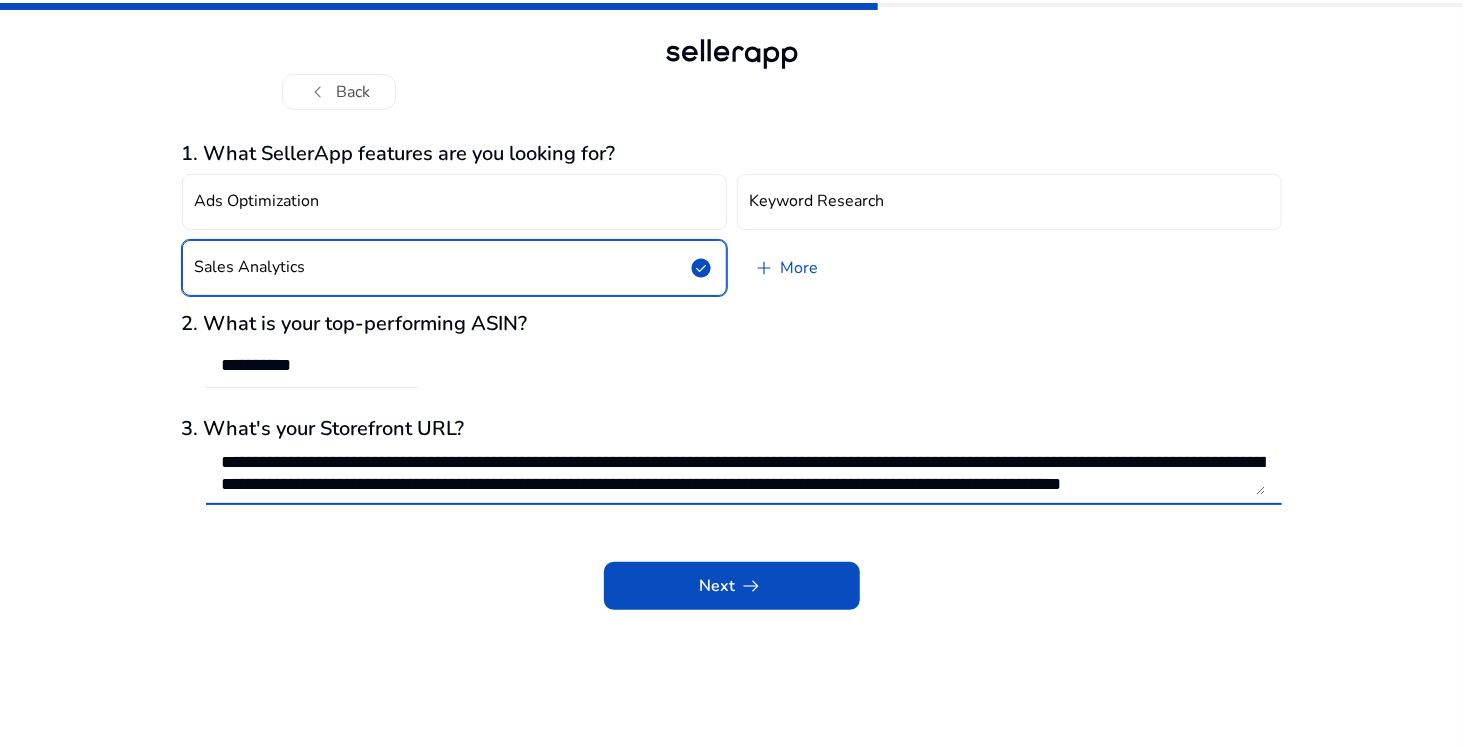 scroll, scrollTop: 22, scrollLeft: 0, axis: vertical 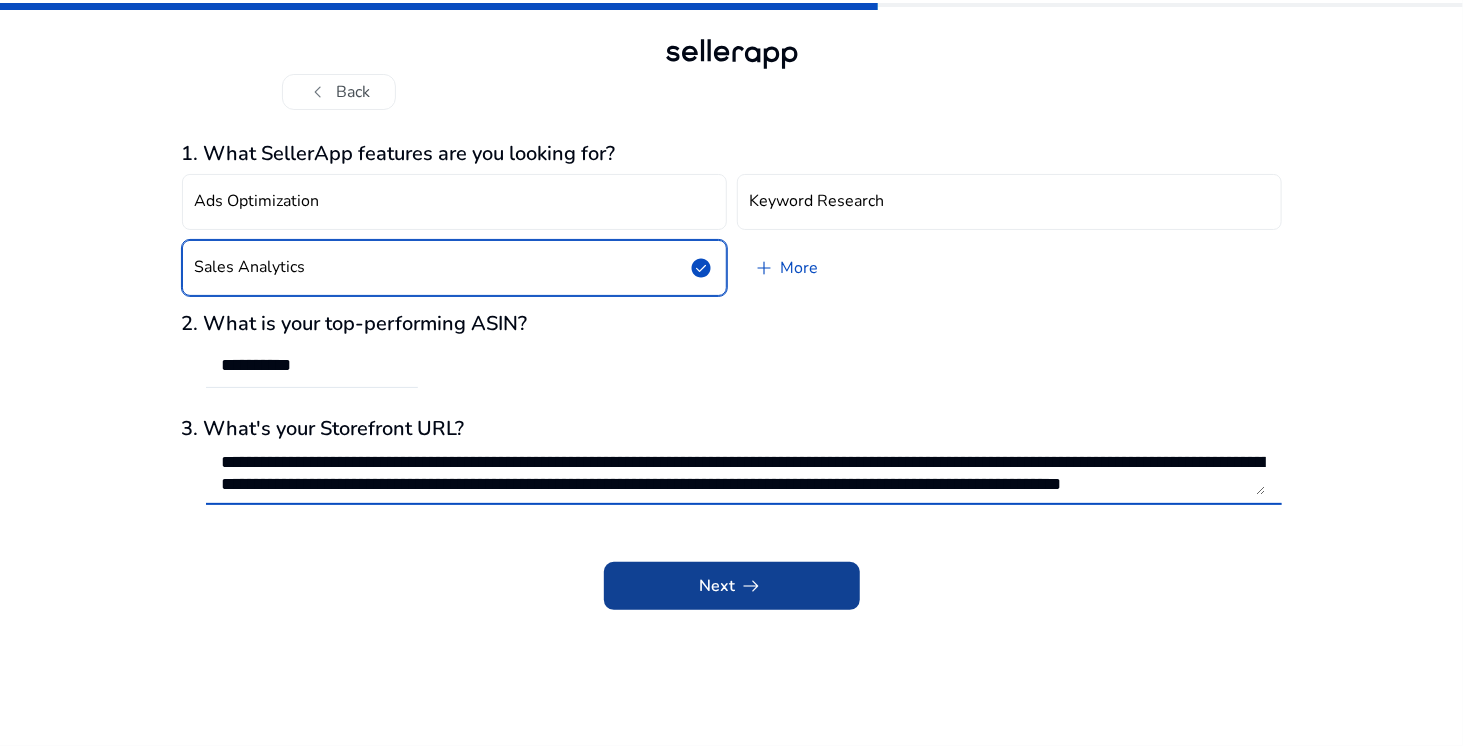 type on "**********" 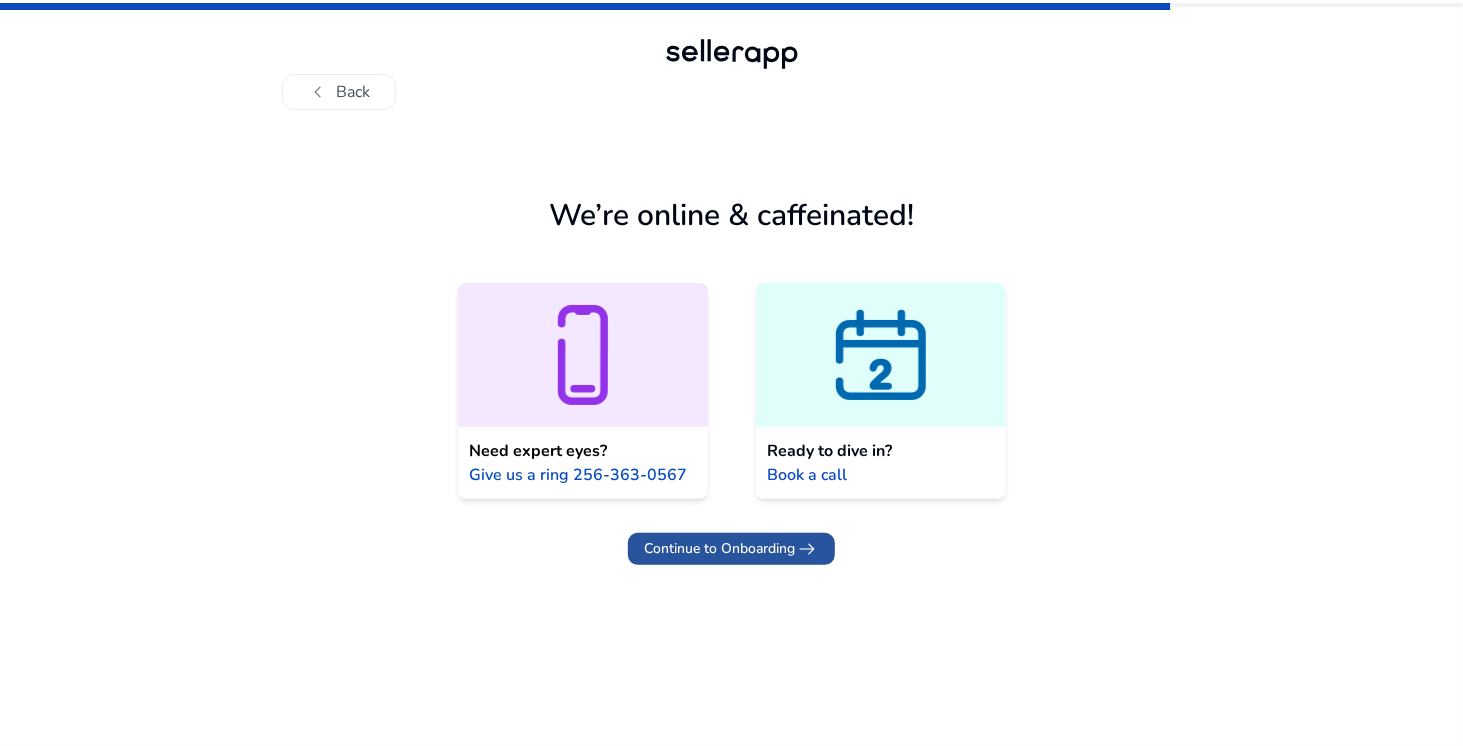 click on "Continue to Onboarding" 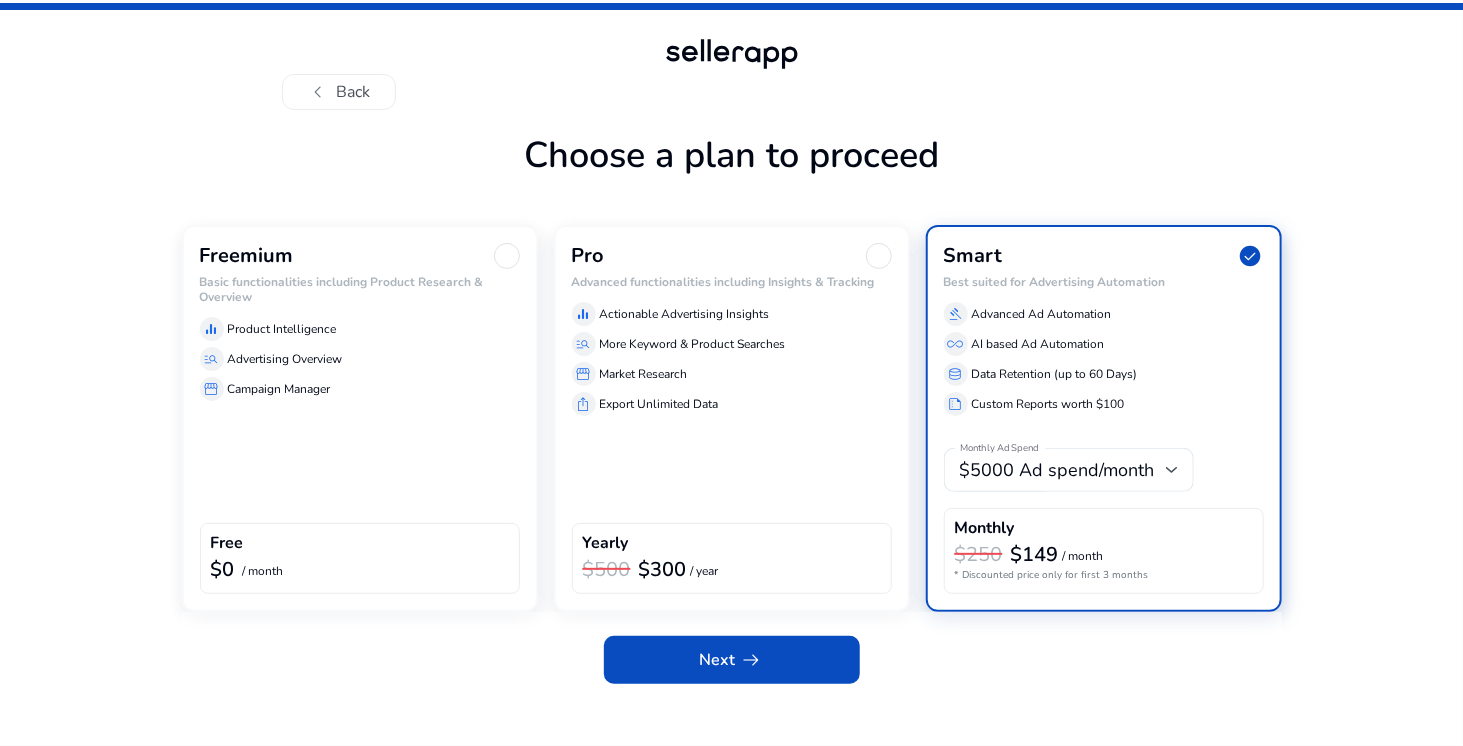 click on "Freemium Basic functionalities including Product Research & Overview  equalizer  Product Intelligence  manage_search  Advertising Overview  storefront  Campaign Manager  Free  $0  / month" 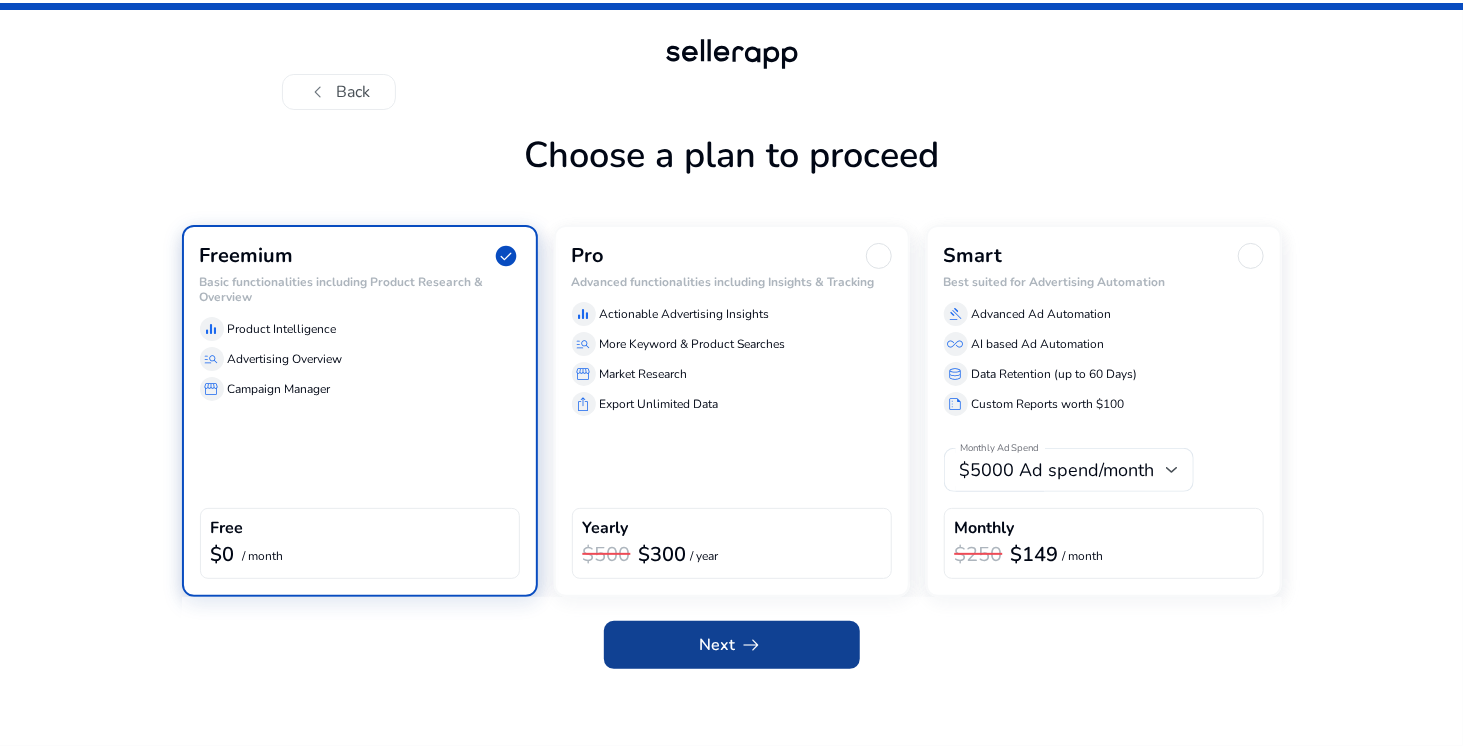 click 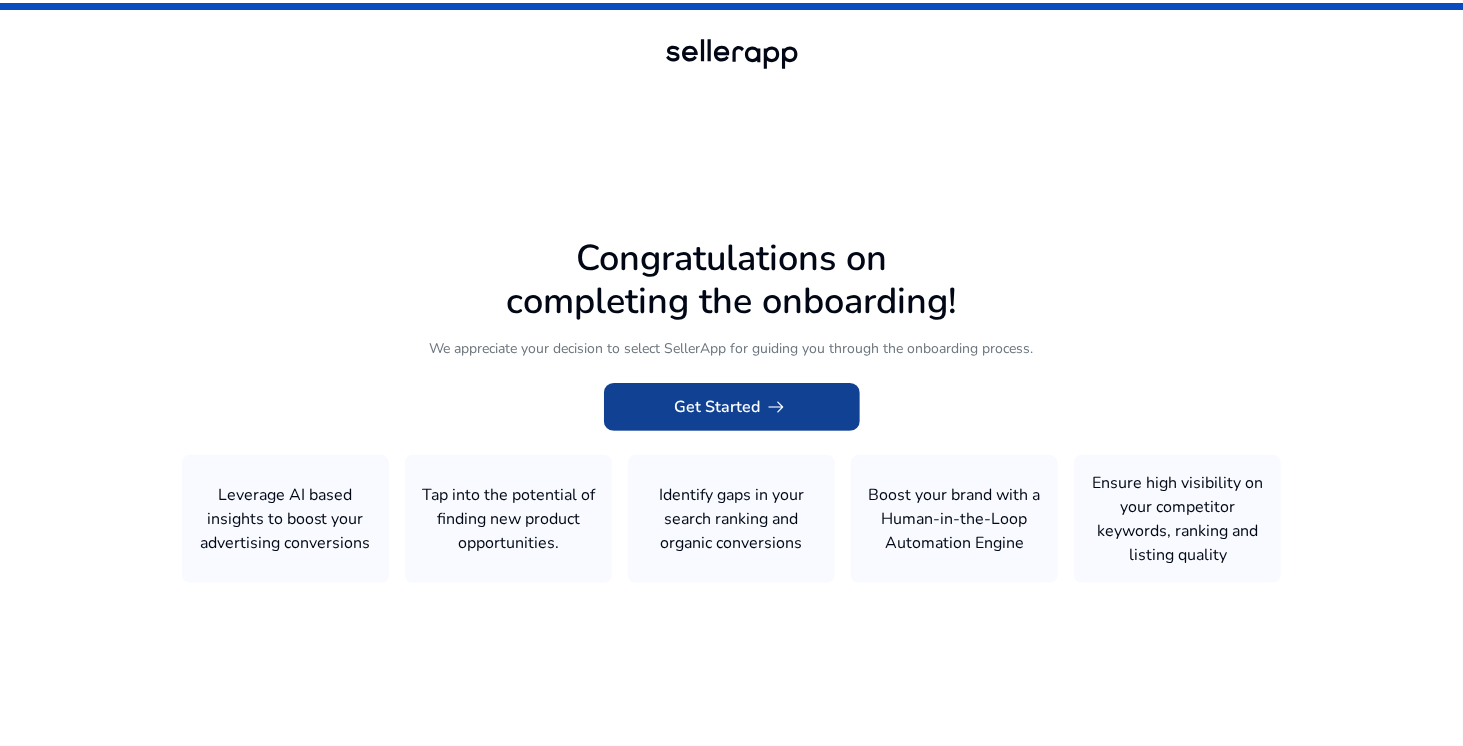 click on "Get Started   arrow_right_alt" 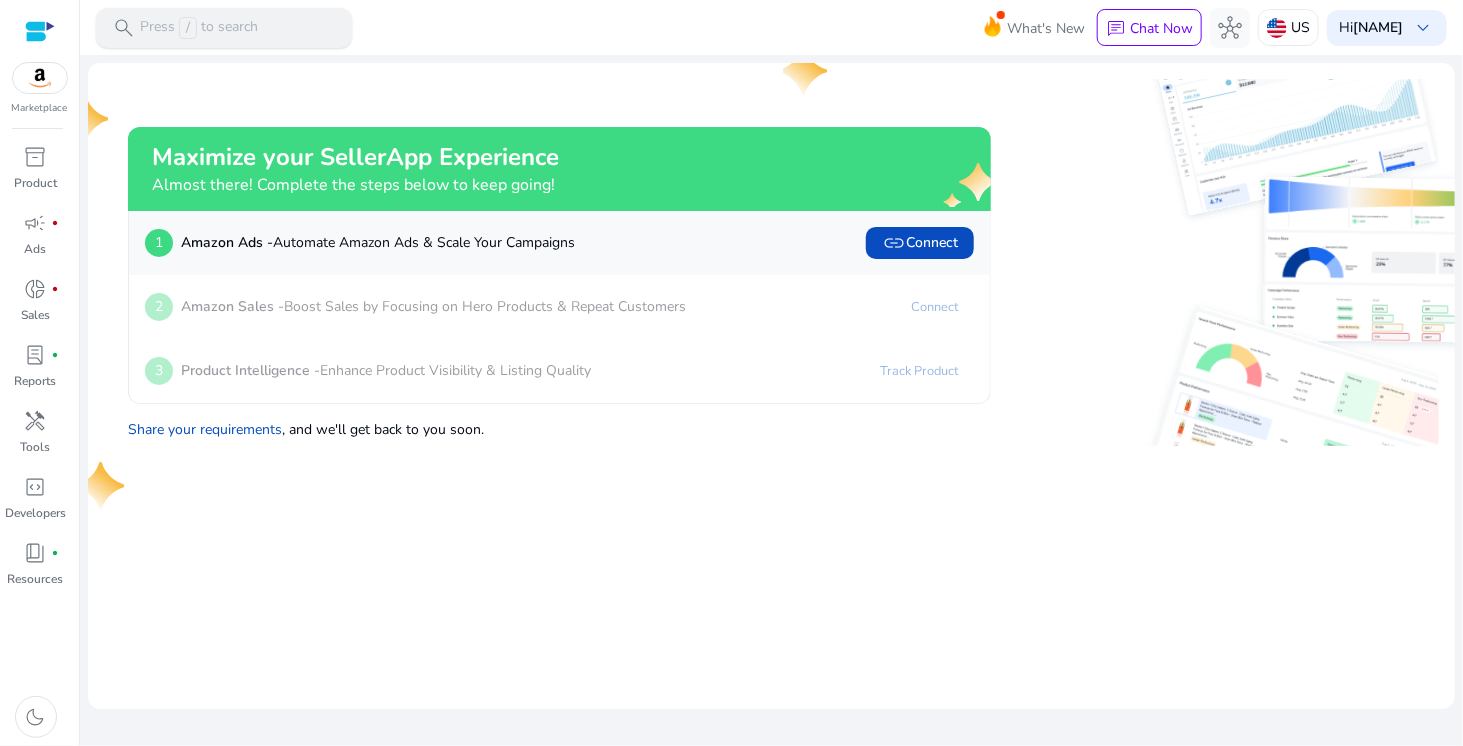 click on "Press  /  to search" at bounding box center (199, 28) 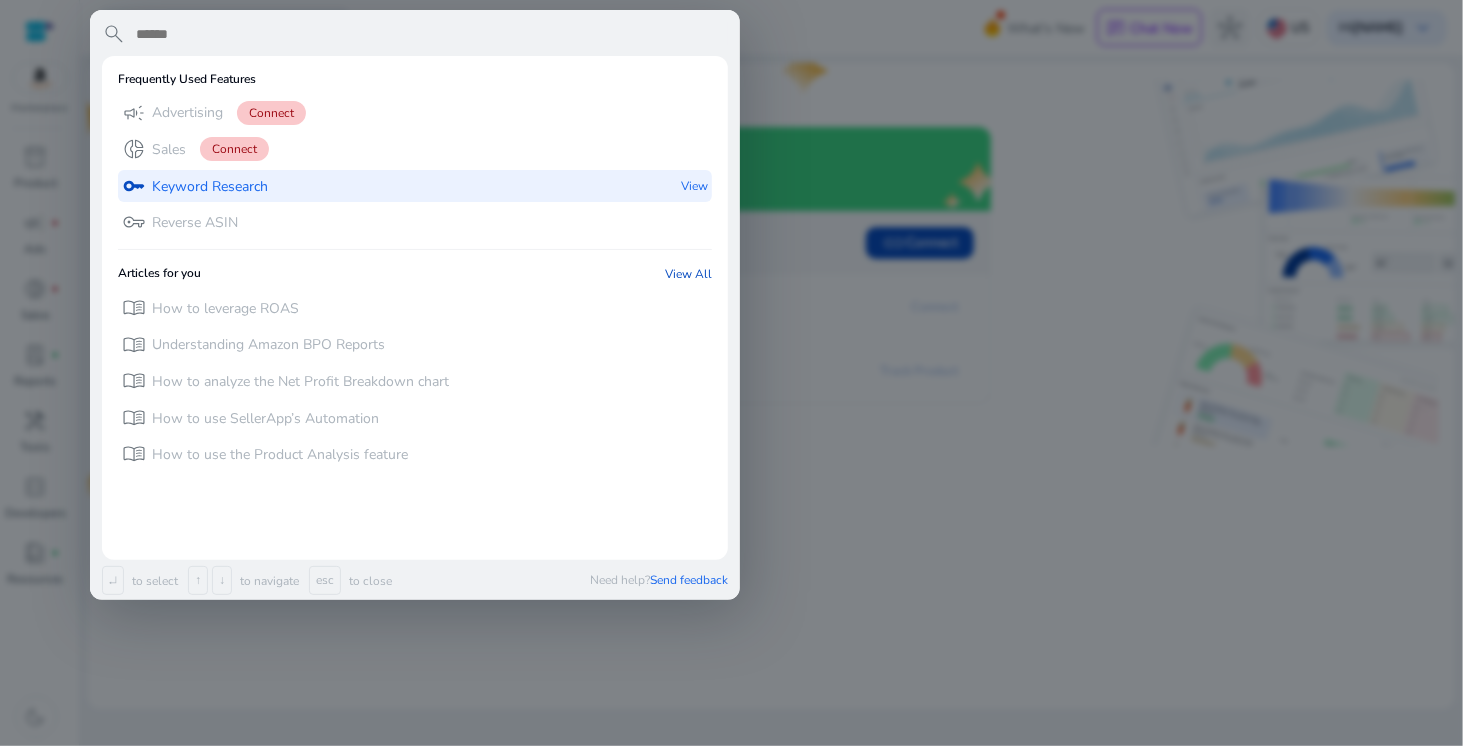 click on "Keyword Research" at bounding box center [210, 187] 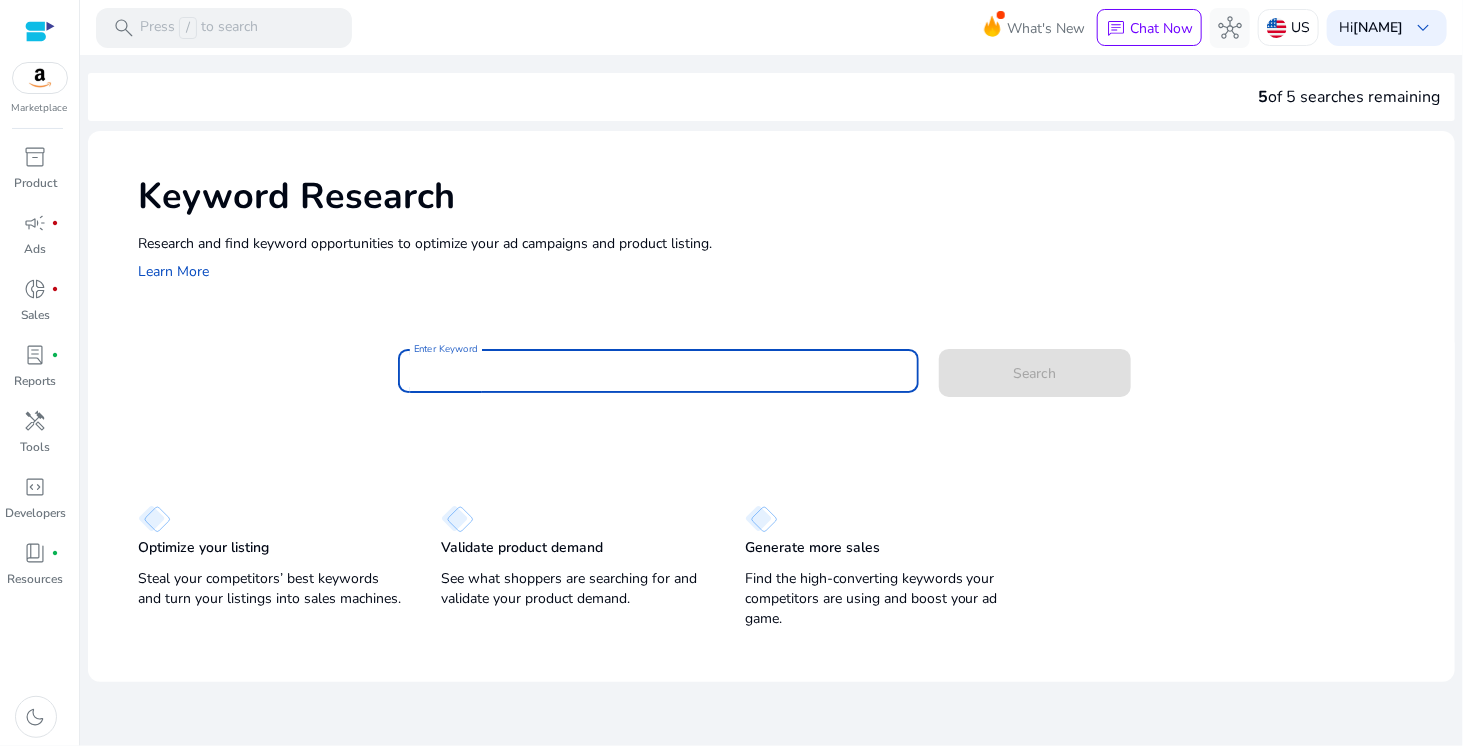 click on "Enter Keyword" at bounding box center (658, 371) 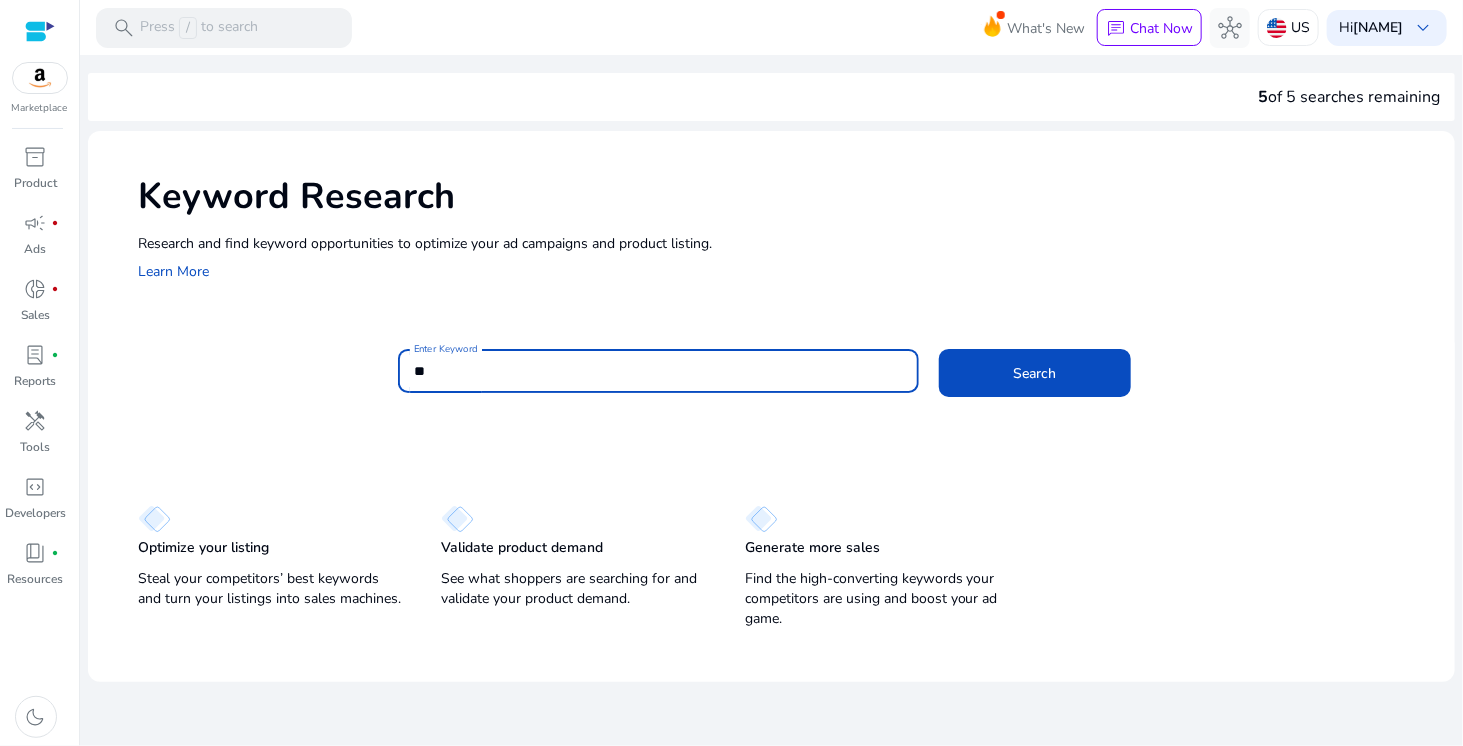 type on "*" 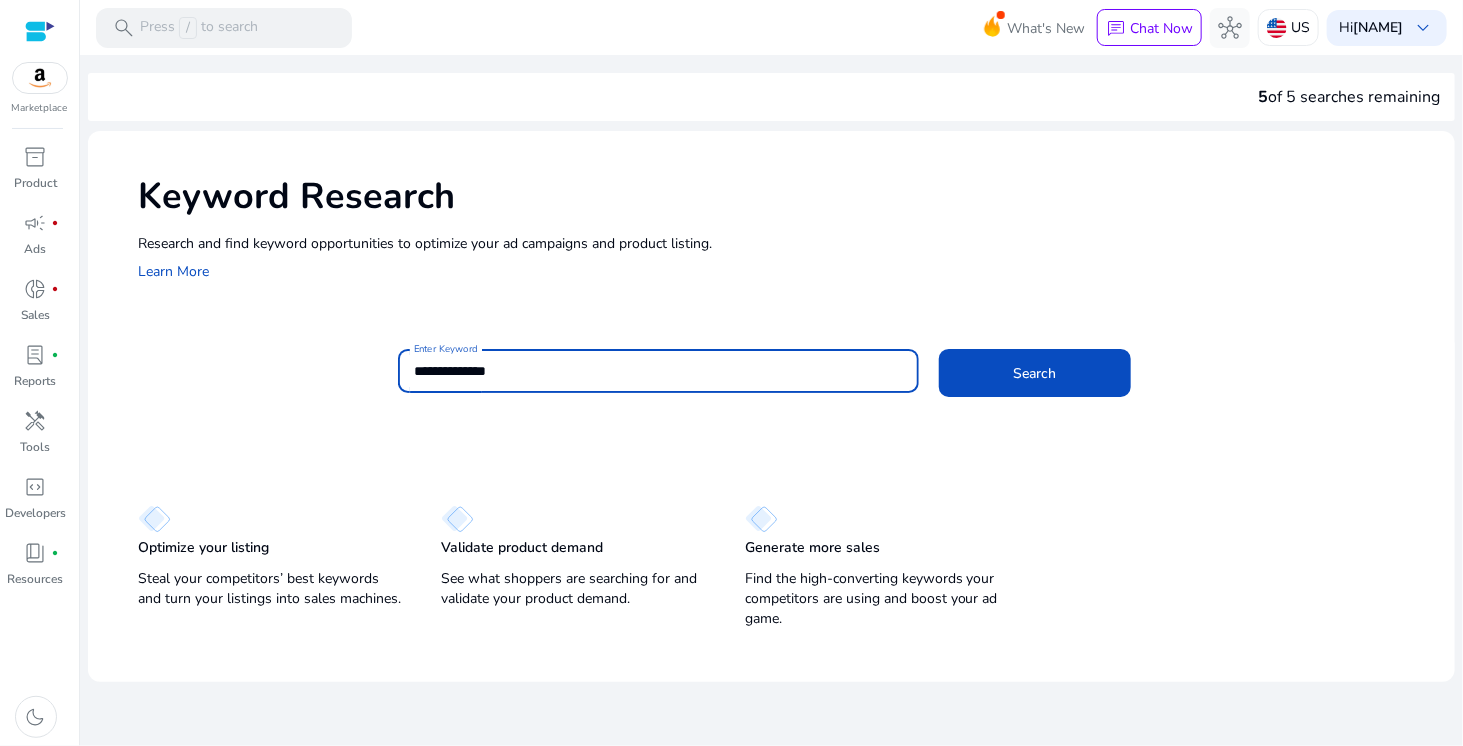 click on "Search" 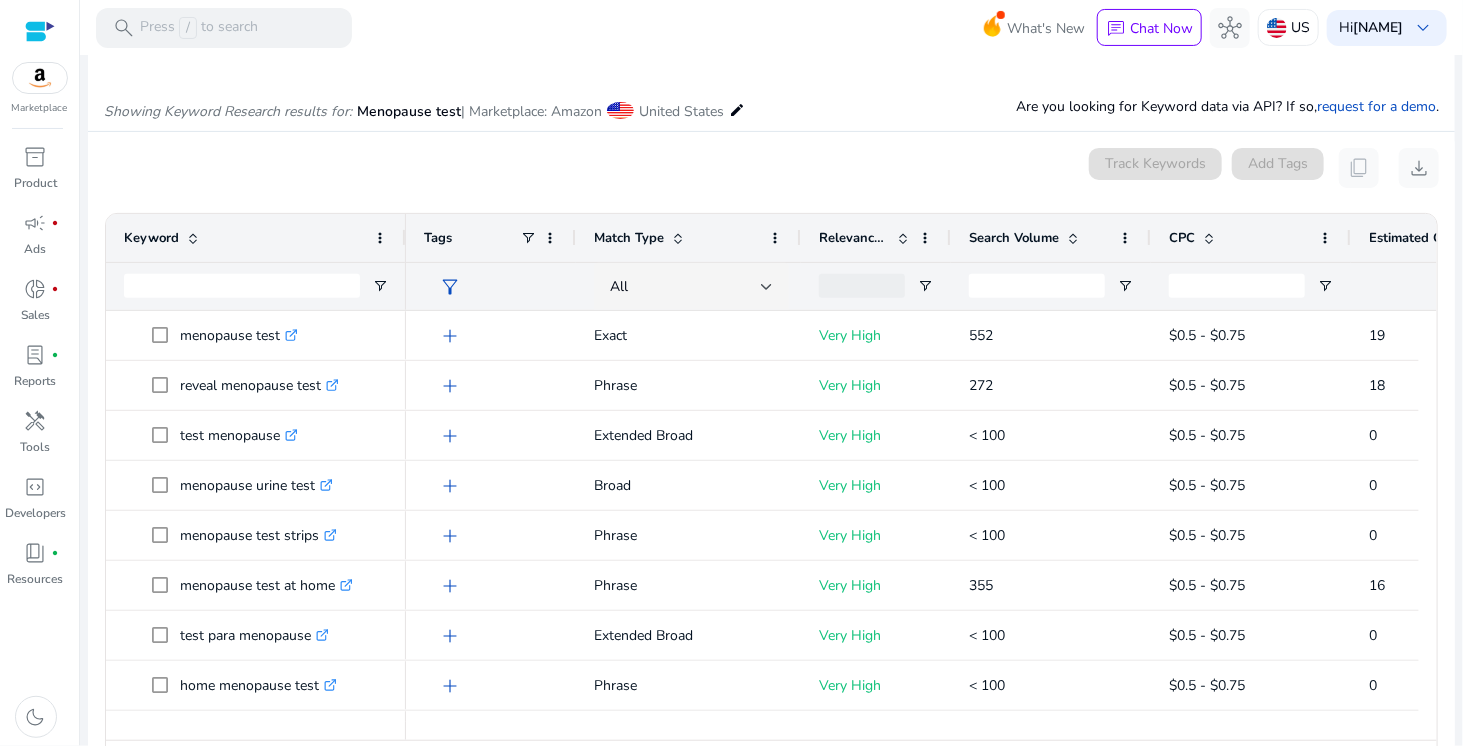 scroll, scrollTop: 238, scrollLeft: 0, axis: vertical 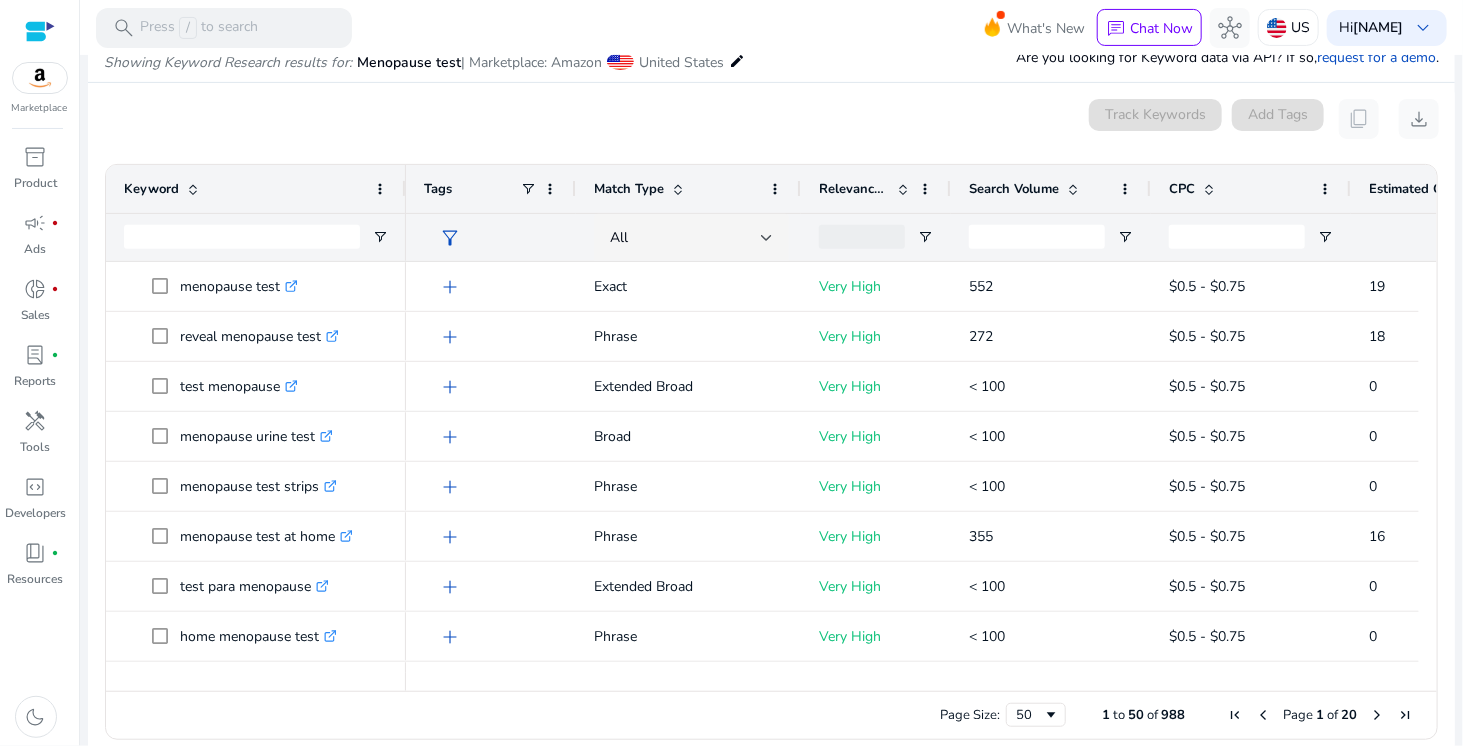 drag, startPoint x: 251, startPoint y: 131, endPoint x: 330, endPoint y: 100, distance: 84.8646 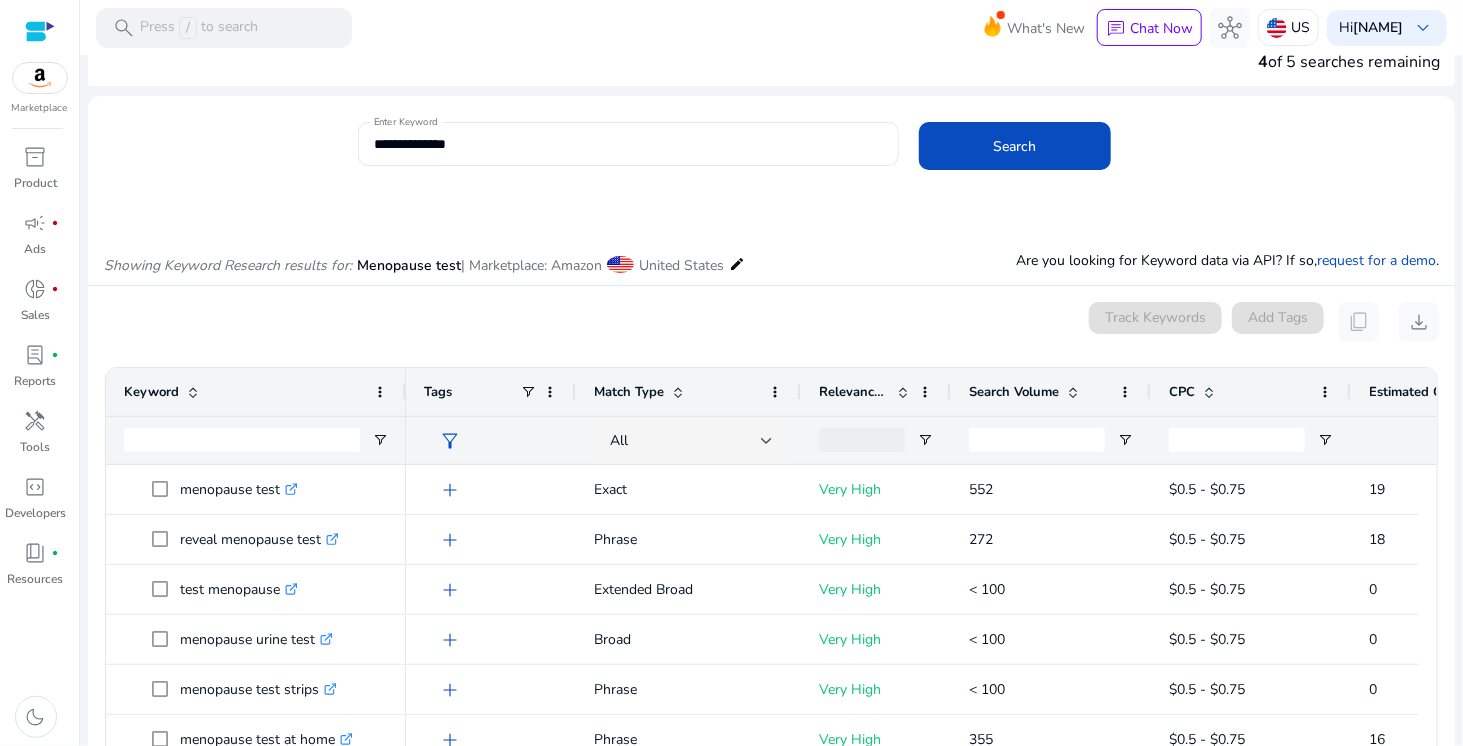 scroll, scrollTop: 0, scrollLeft: 0, axis: both 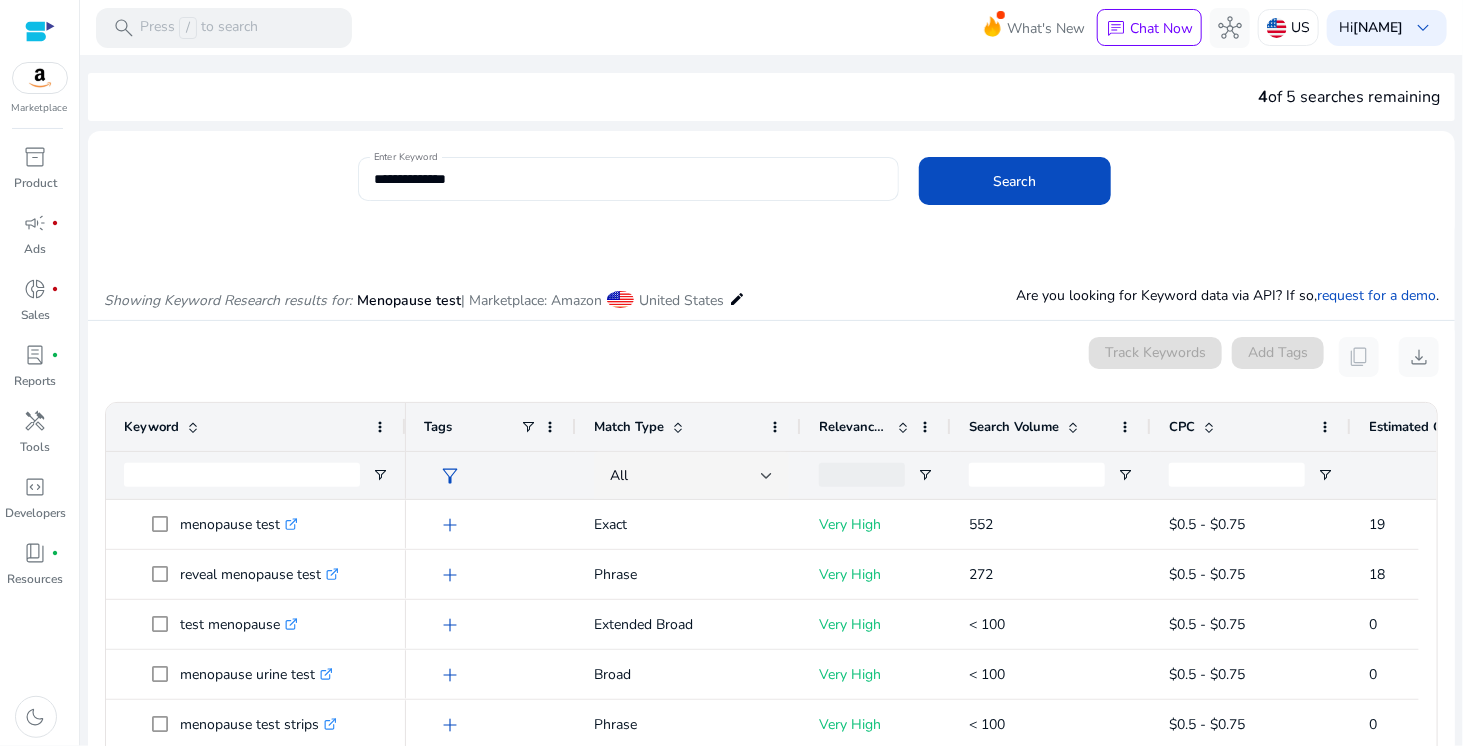 click on "**********" at bounding box center (628, 179) 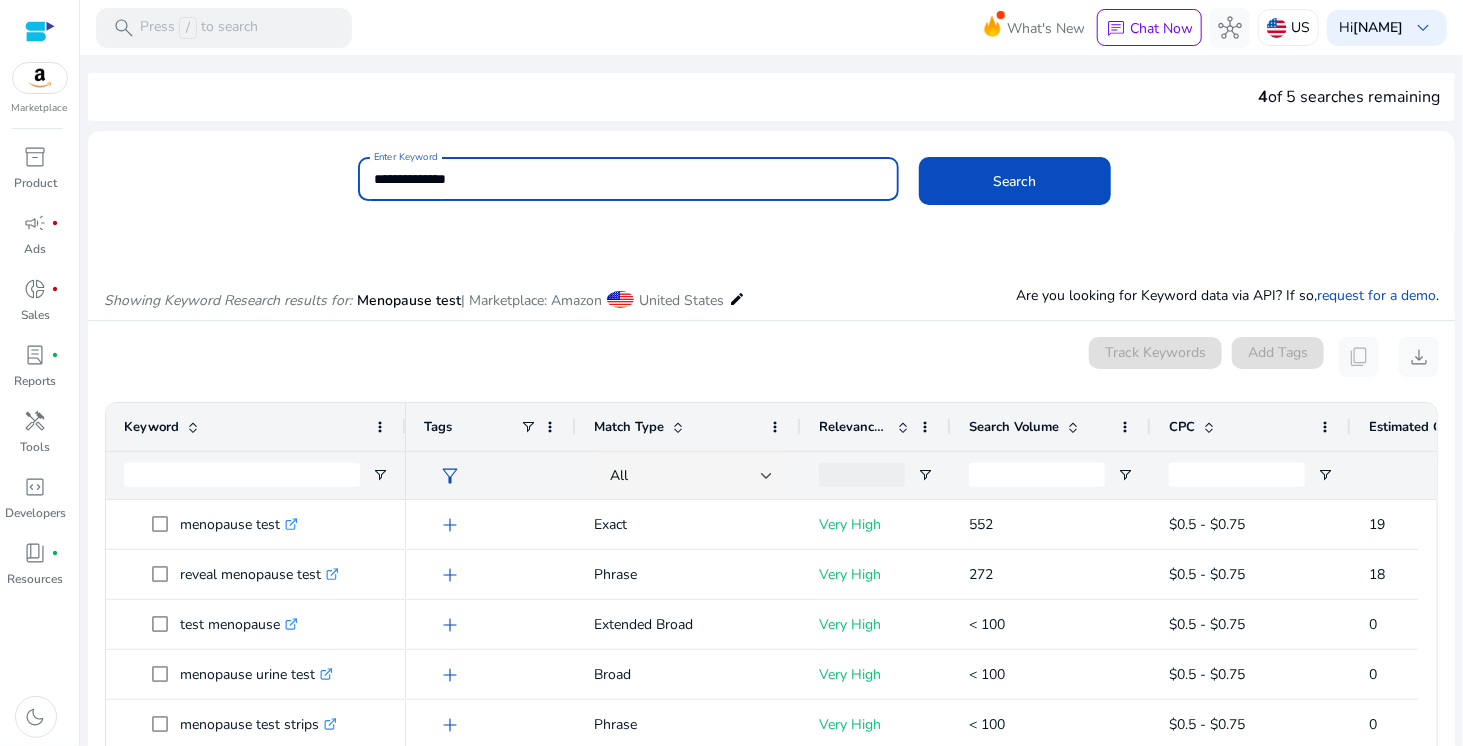 click on "**********" at bounding box center [628, 179] 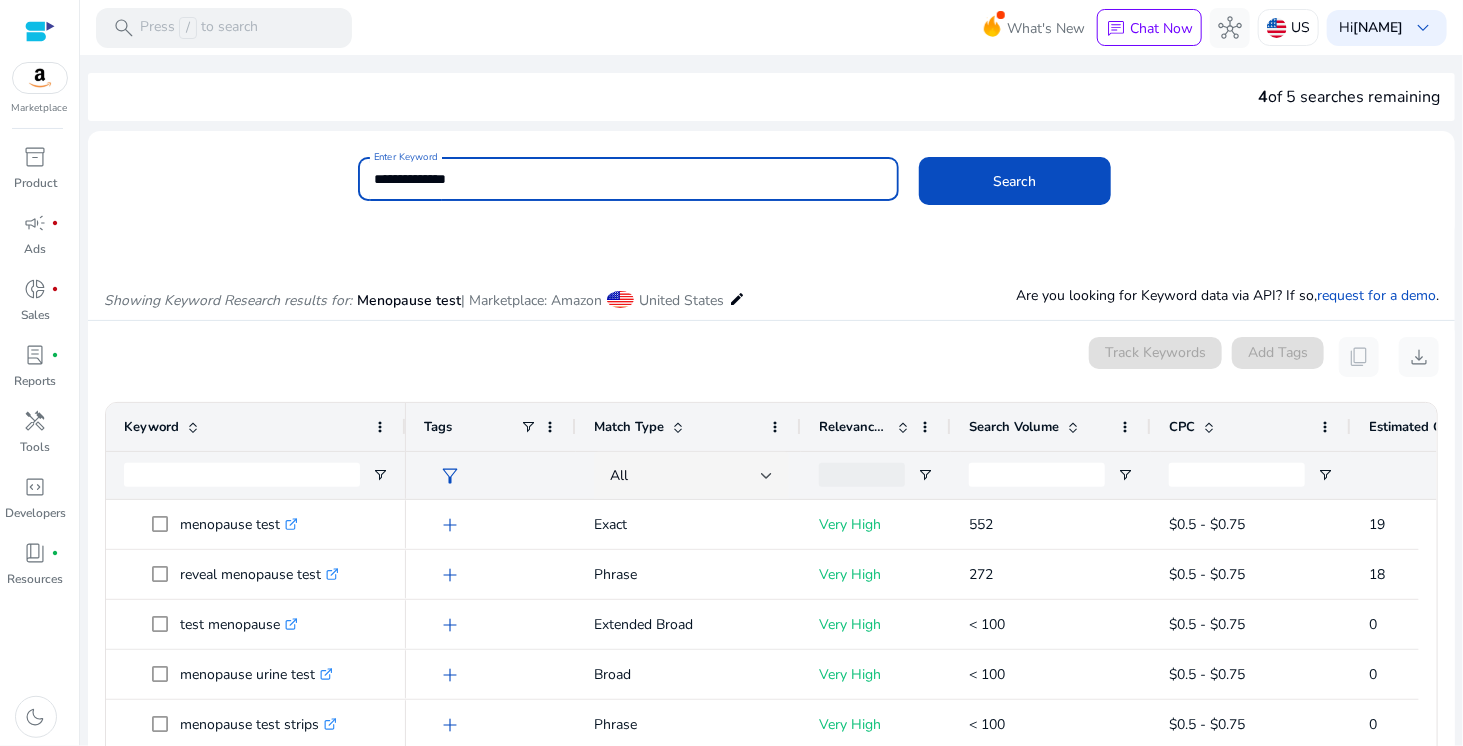 click on "Search" 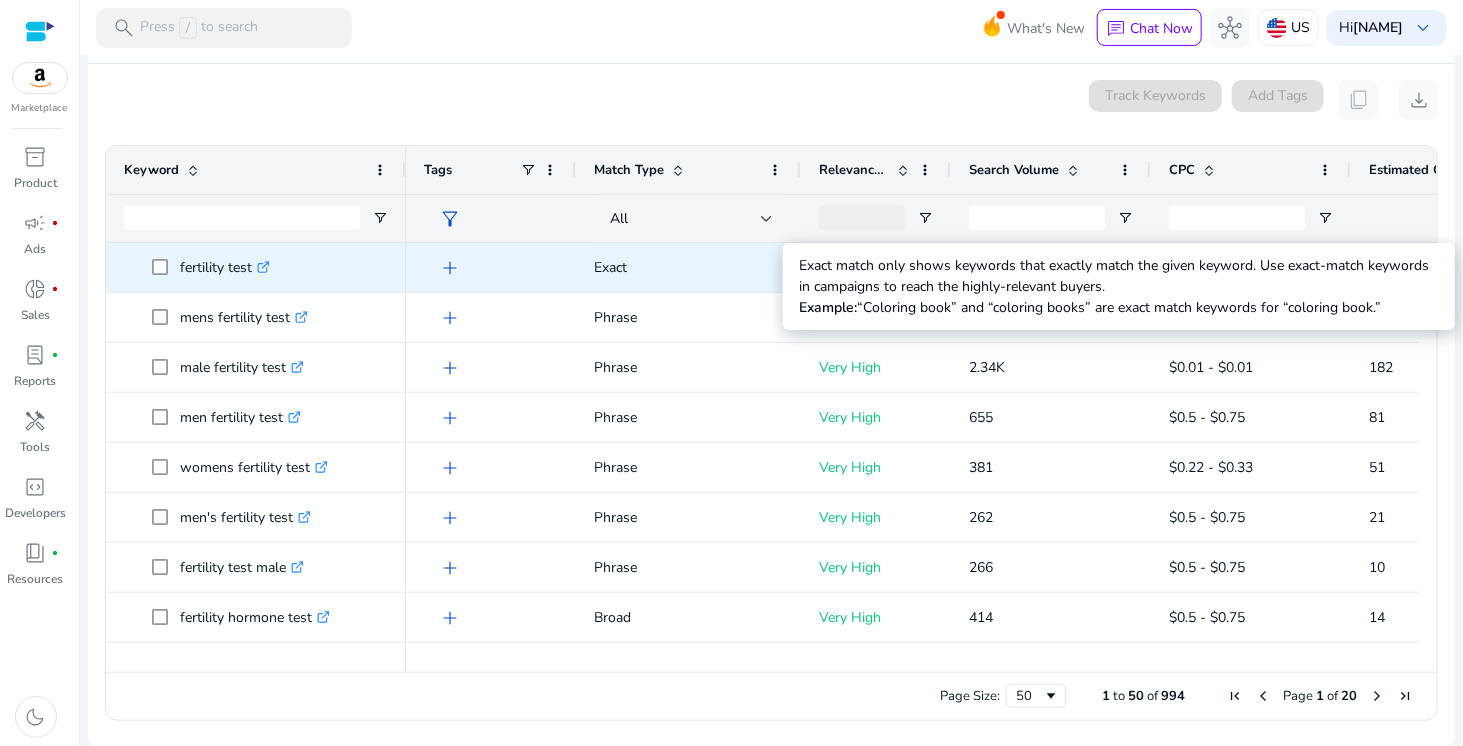 scroll, scrollTop: 238, scrollLeft: 0, axis: vertical 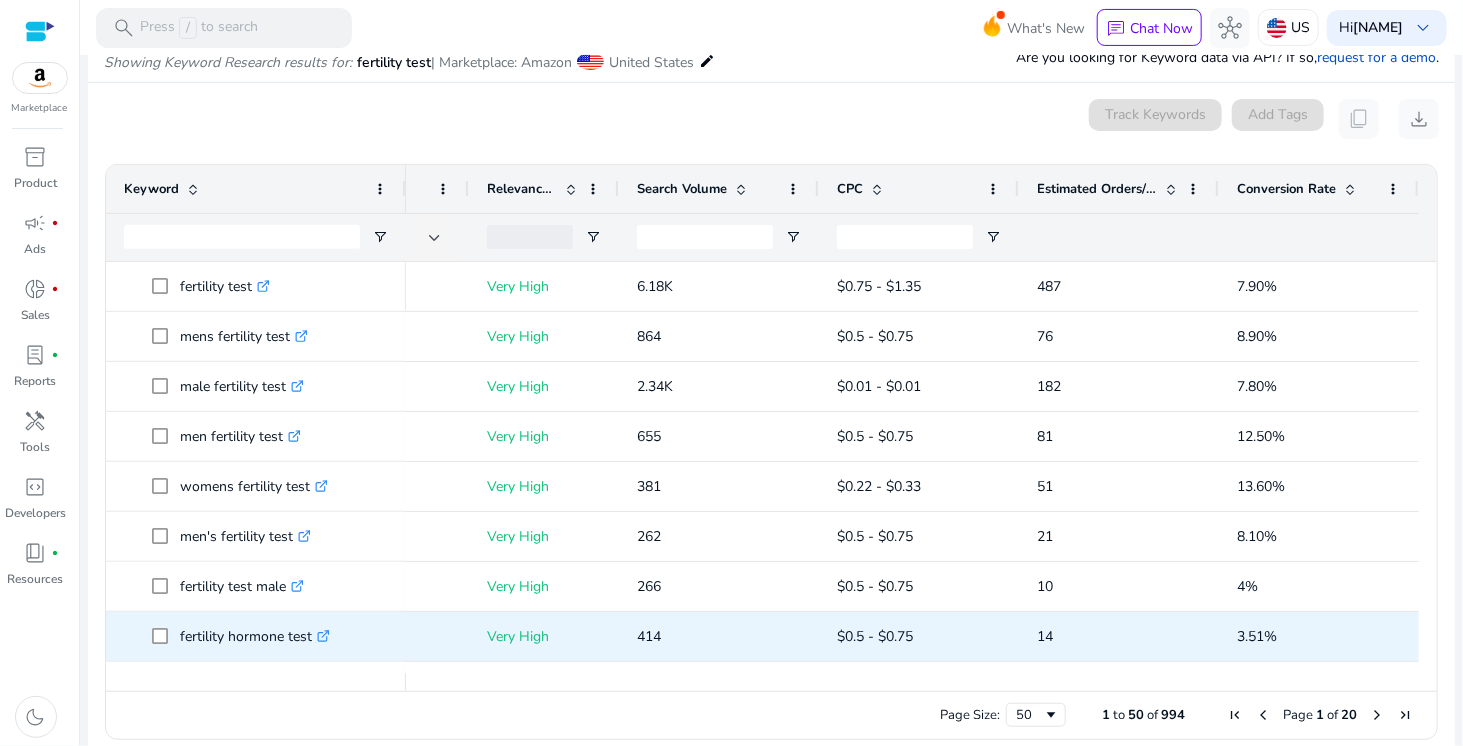 drag, startPoint x: 882, startPoint y: 691, endPoint x: 265, endPoint y: 652, distance: 618.2313 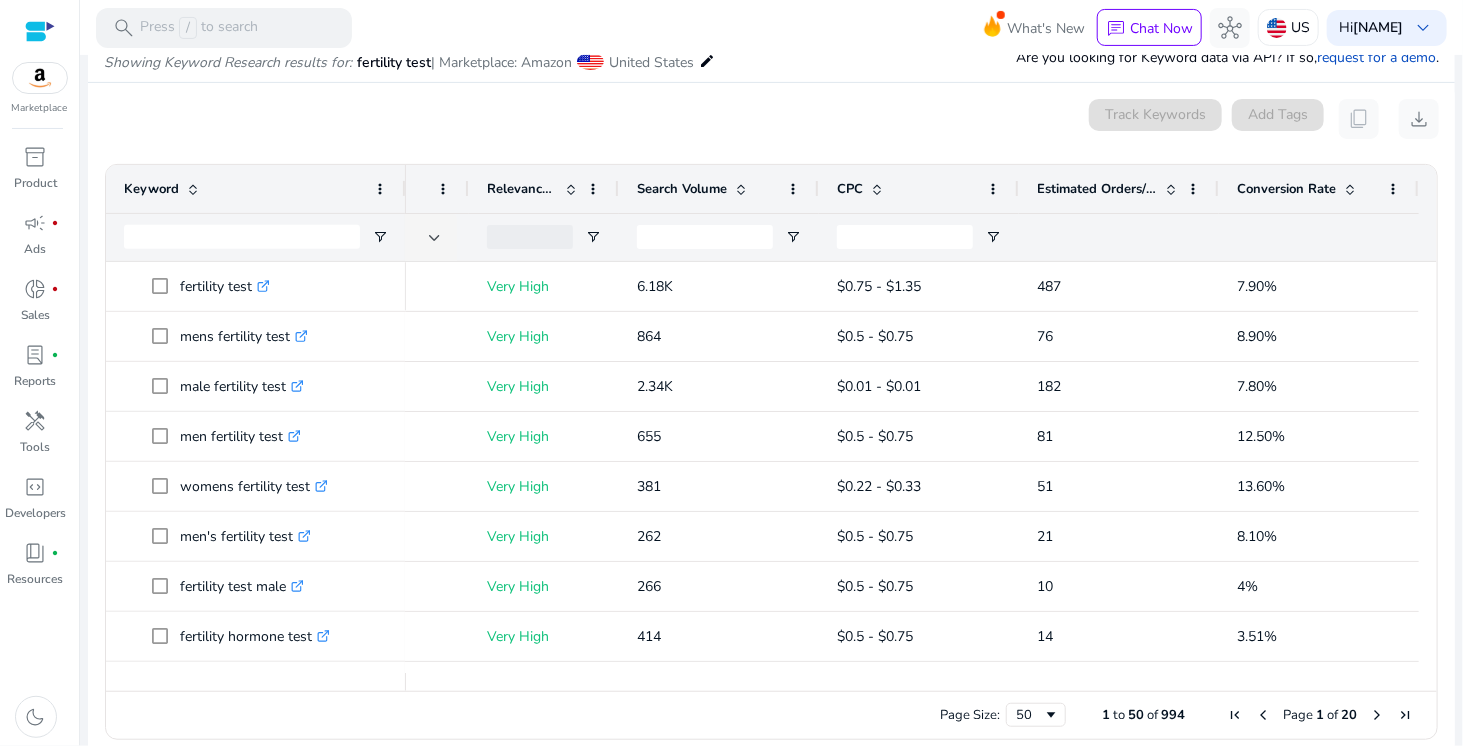 drag, startPoint x: 780, startPoint y: 696, endPoint x: 615, endPoint y: 680, distance: 165.77394 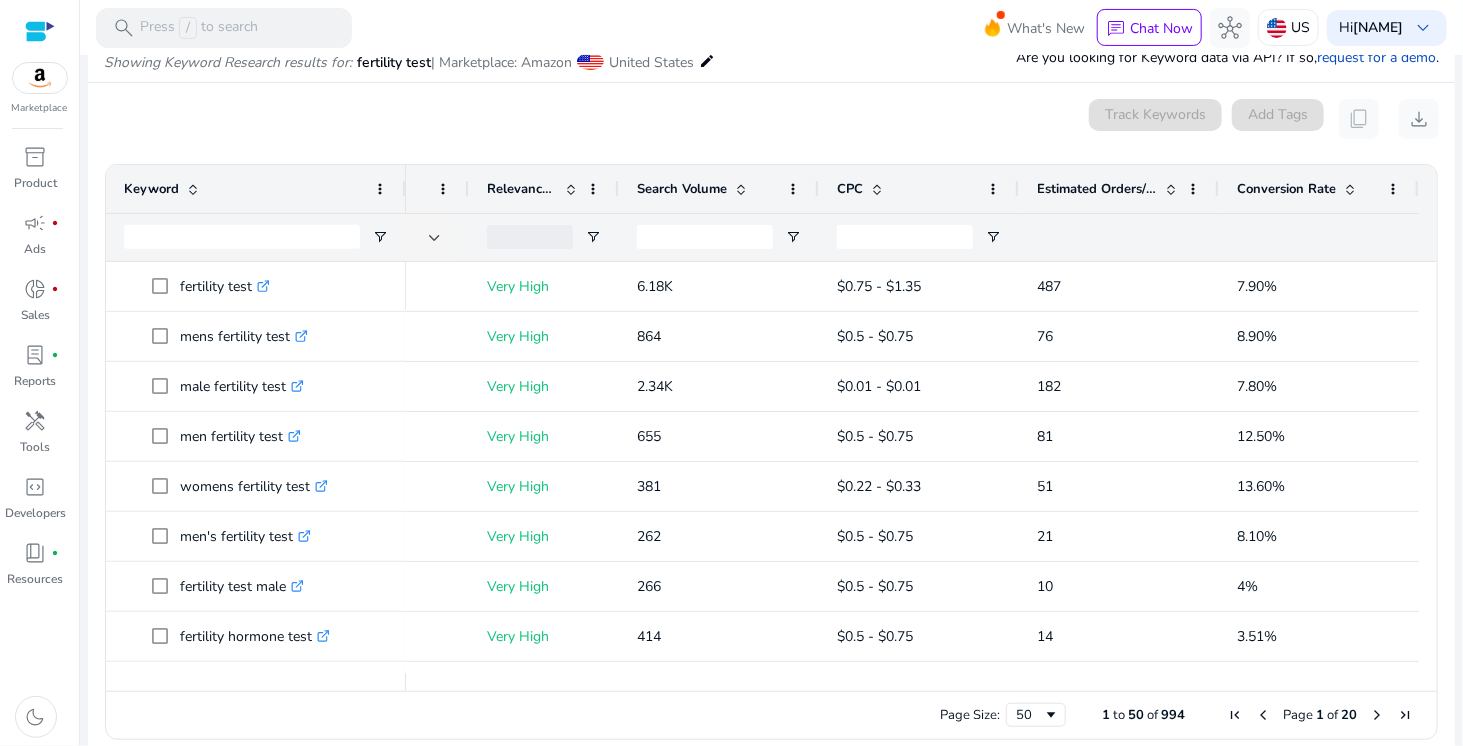 scroll, scrollTop: 0, scrollLeft: 0, axis: both 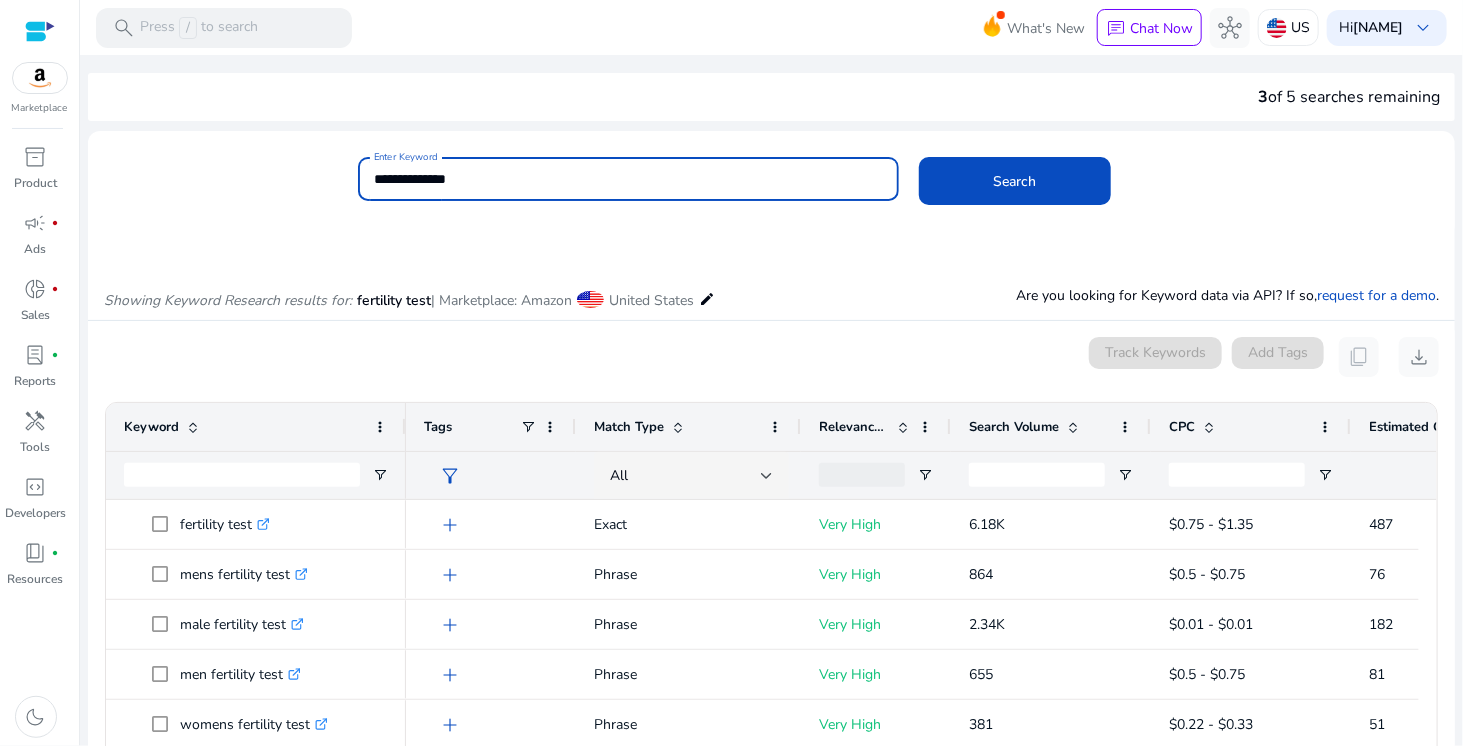 click on "**********" at bounding box center (628, 179) 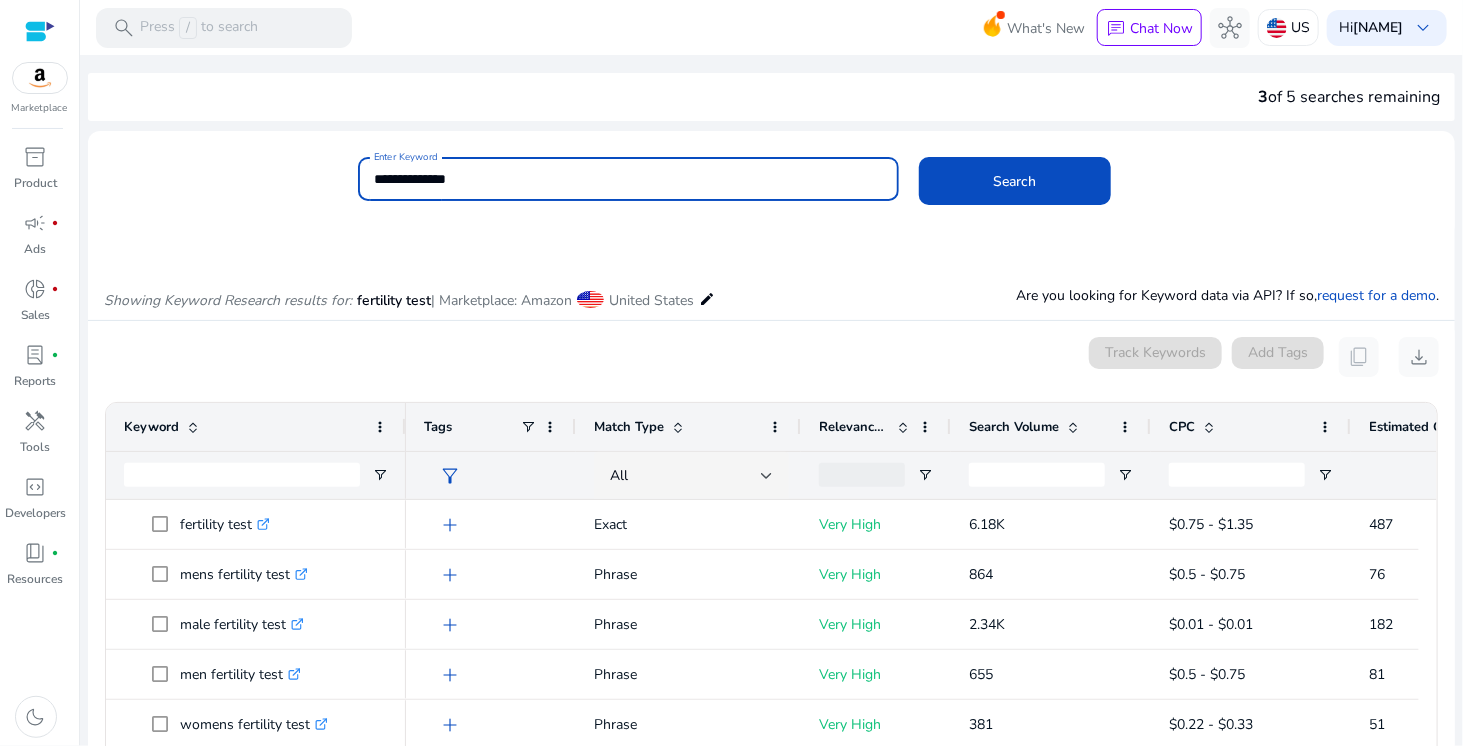 click on "**********" at bounding box center (628, 179) 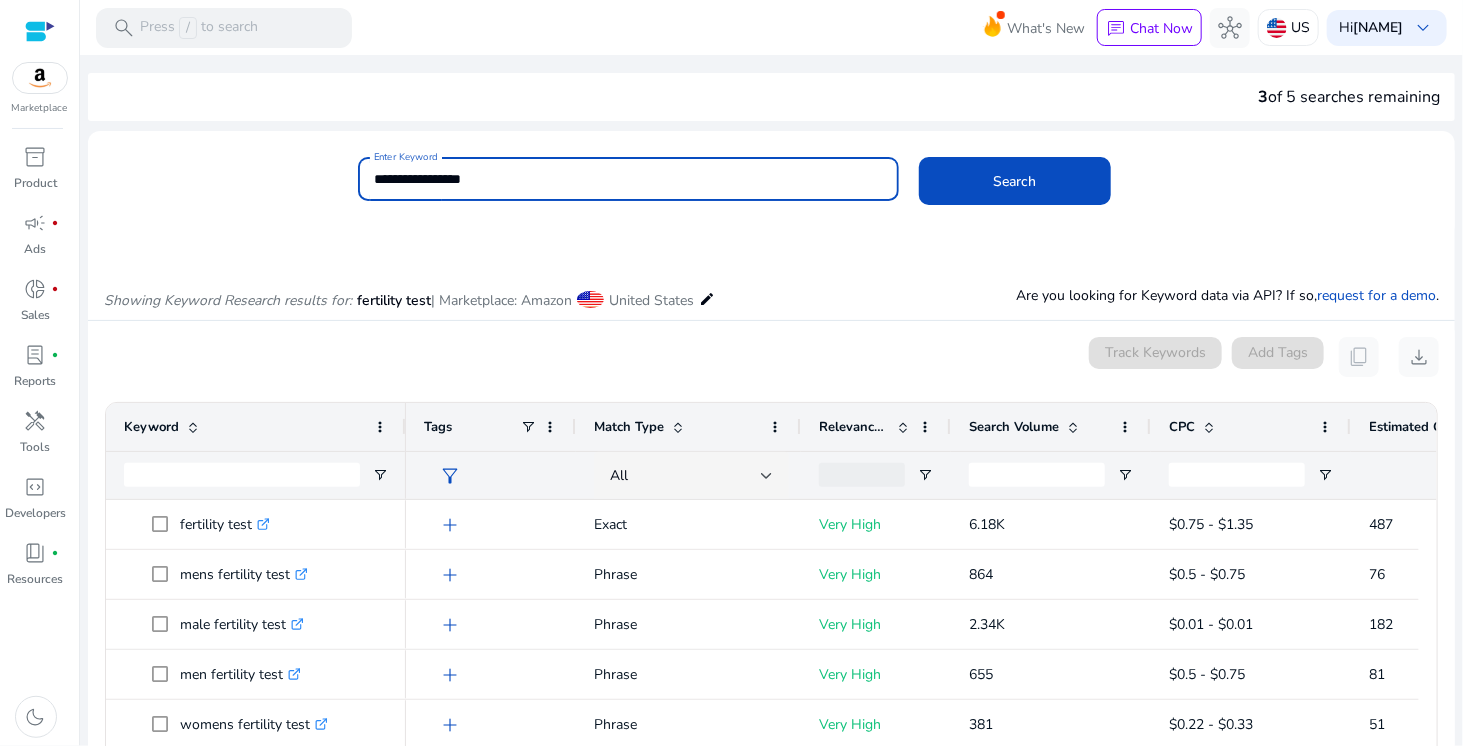 type on "**********" 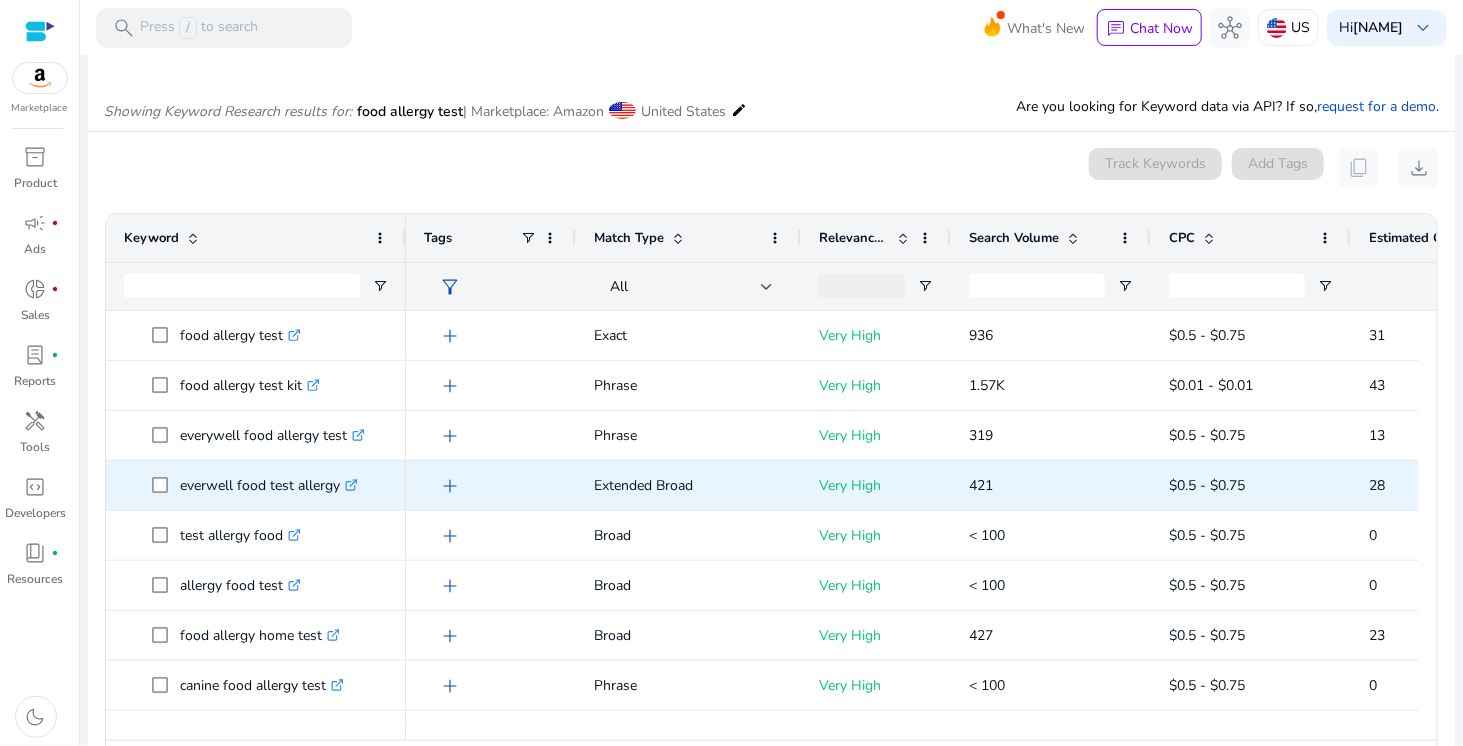 scroll, scrollTop: 238, scrollLeft: 0, axis: vertical 